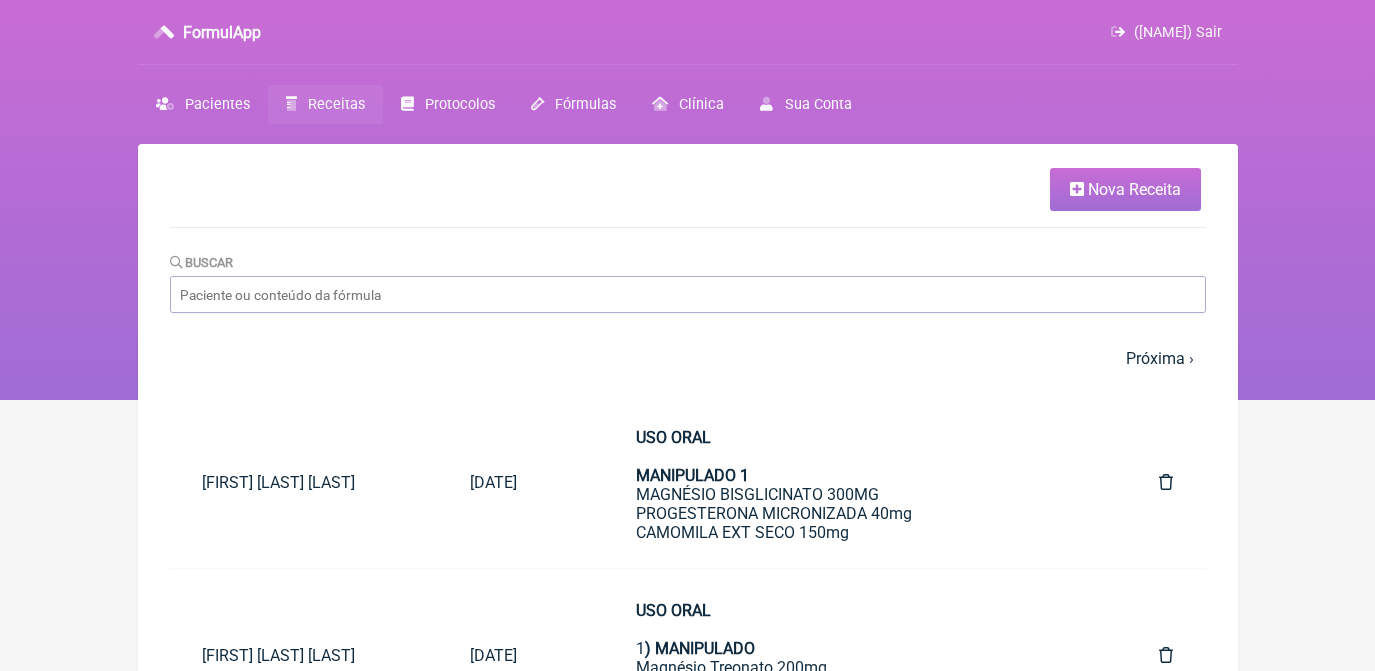scroll, scrollTop: 0, scrollLeft: 0, axis: both 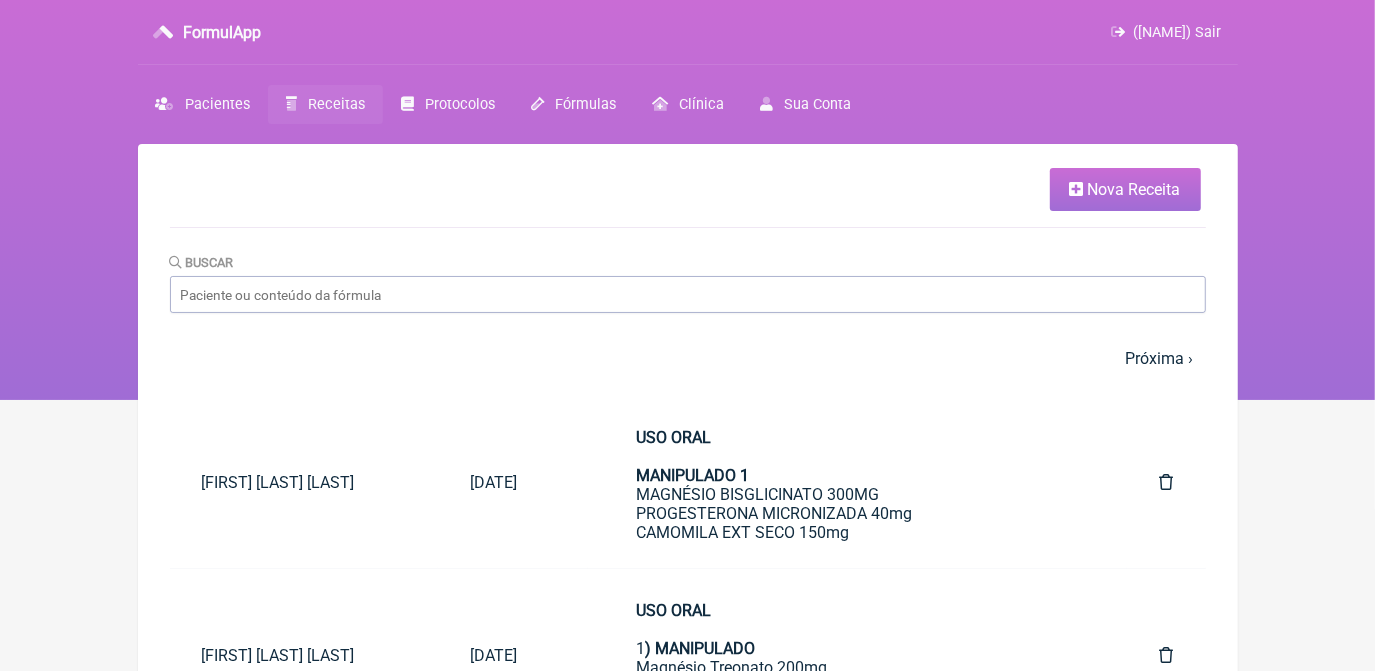 click on "Nova Receita" at bounding box center (1125, 189) 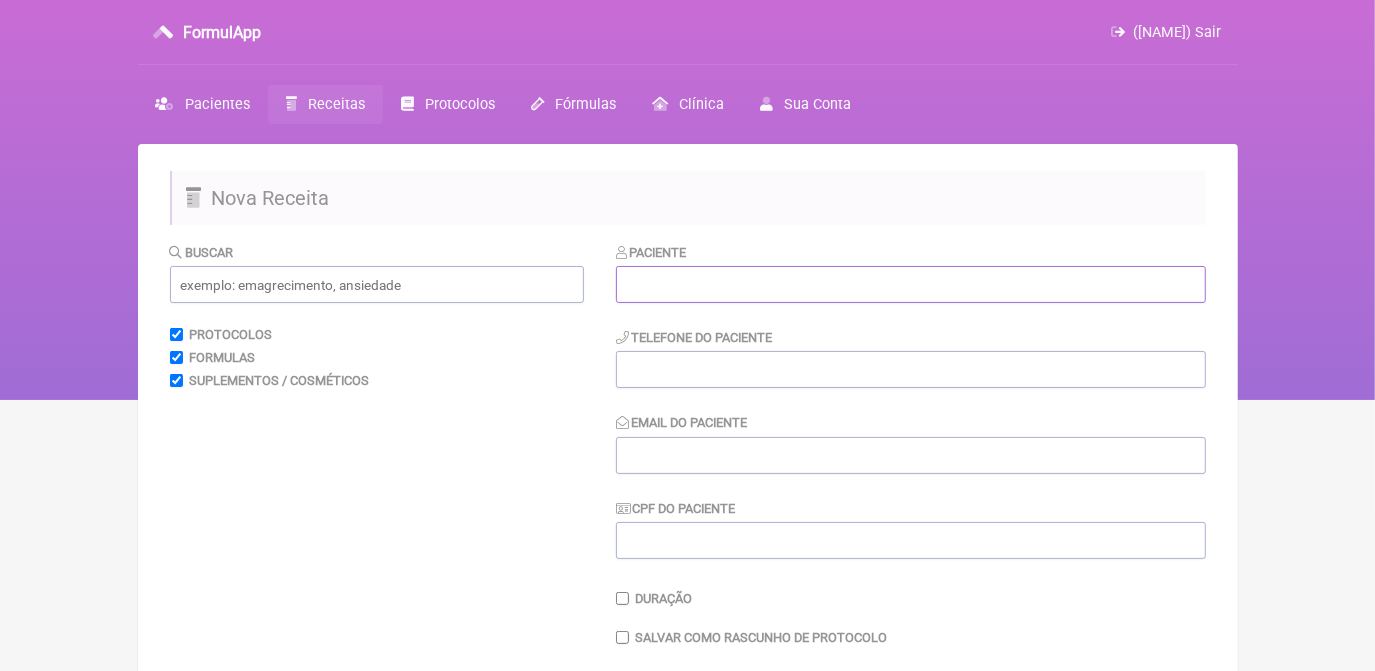 click at bounding box center (911, 284) 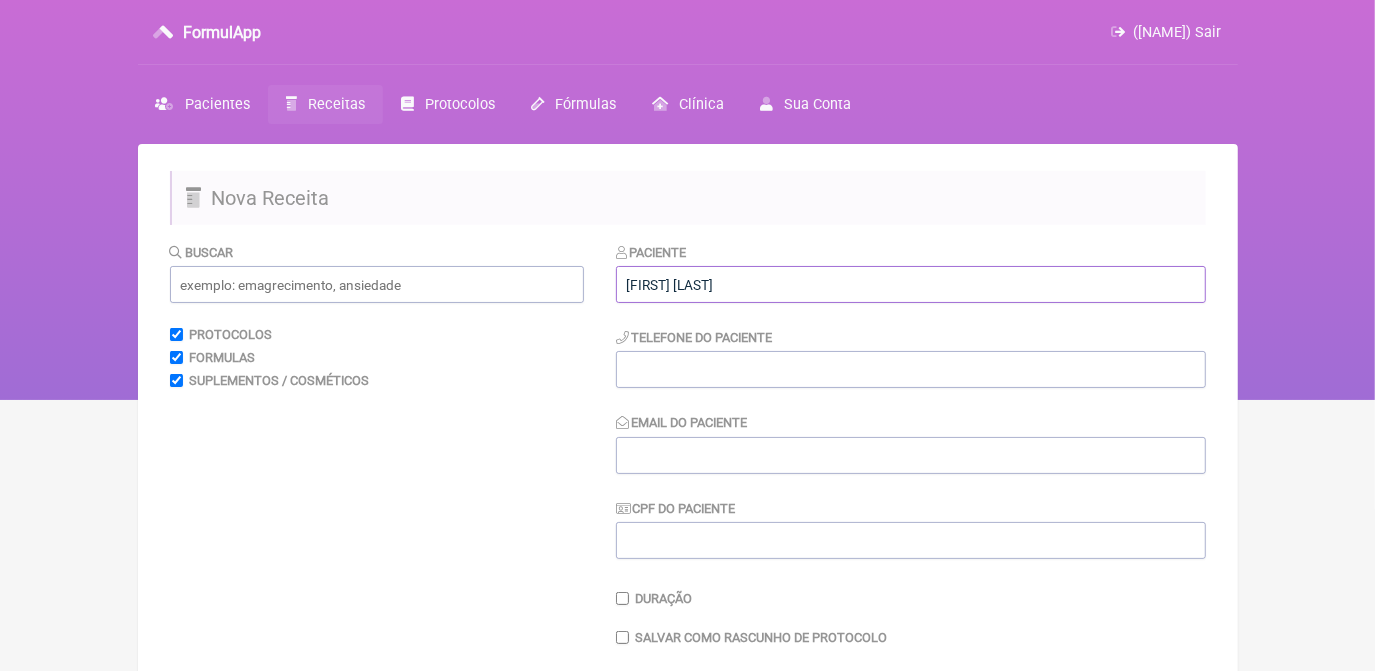 type on "[FIRST] [LAST]" 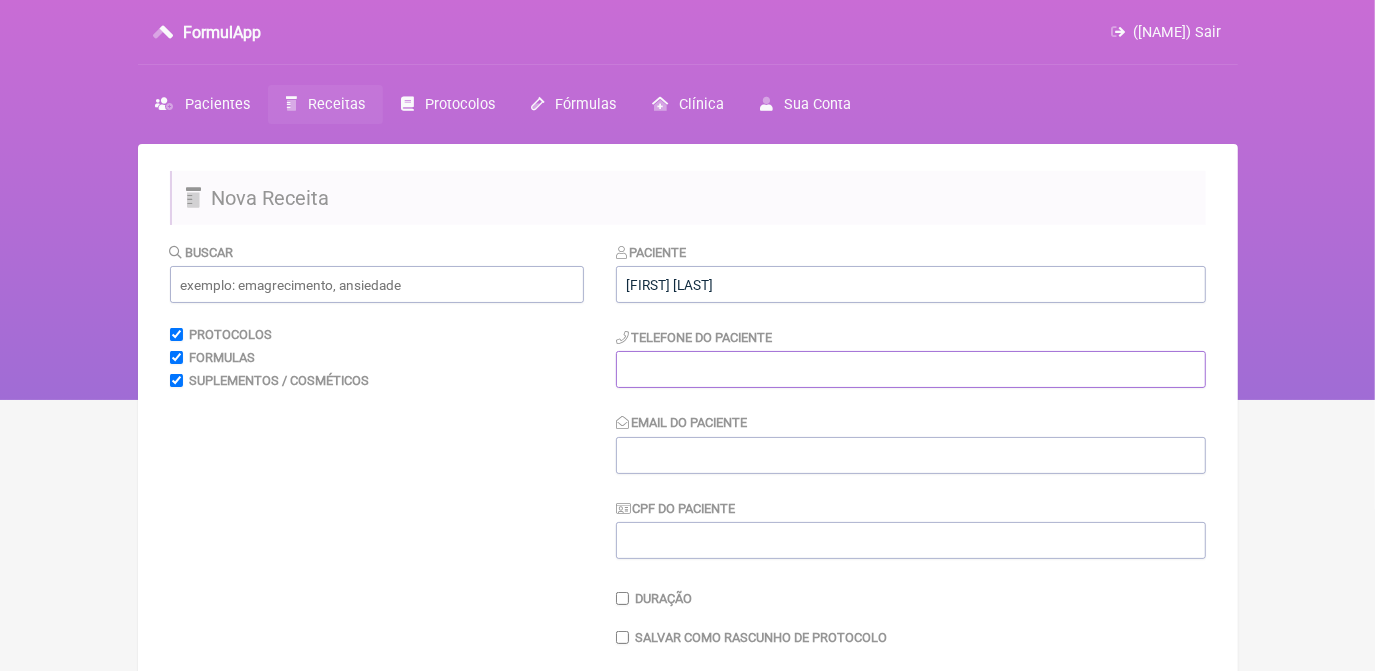 click at bounding box center [911, 369] 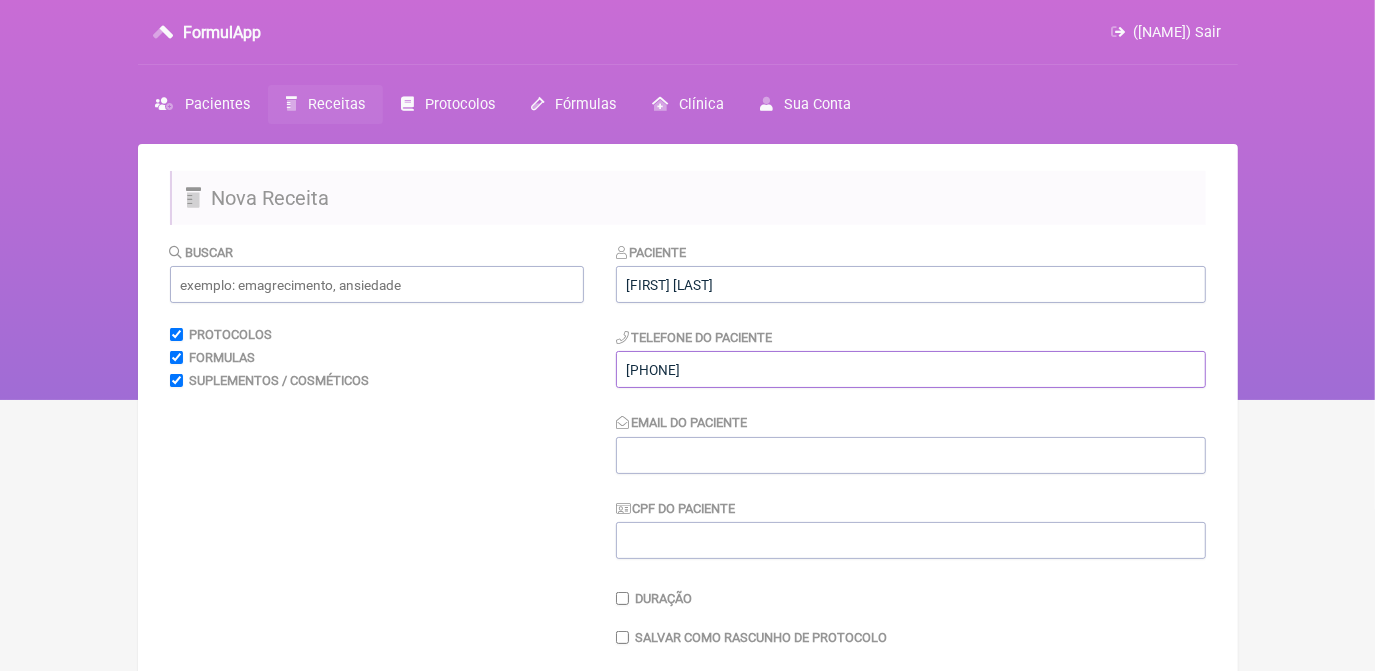 type on "[PHONE]" 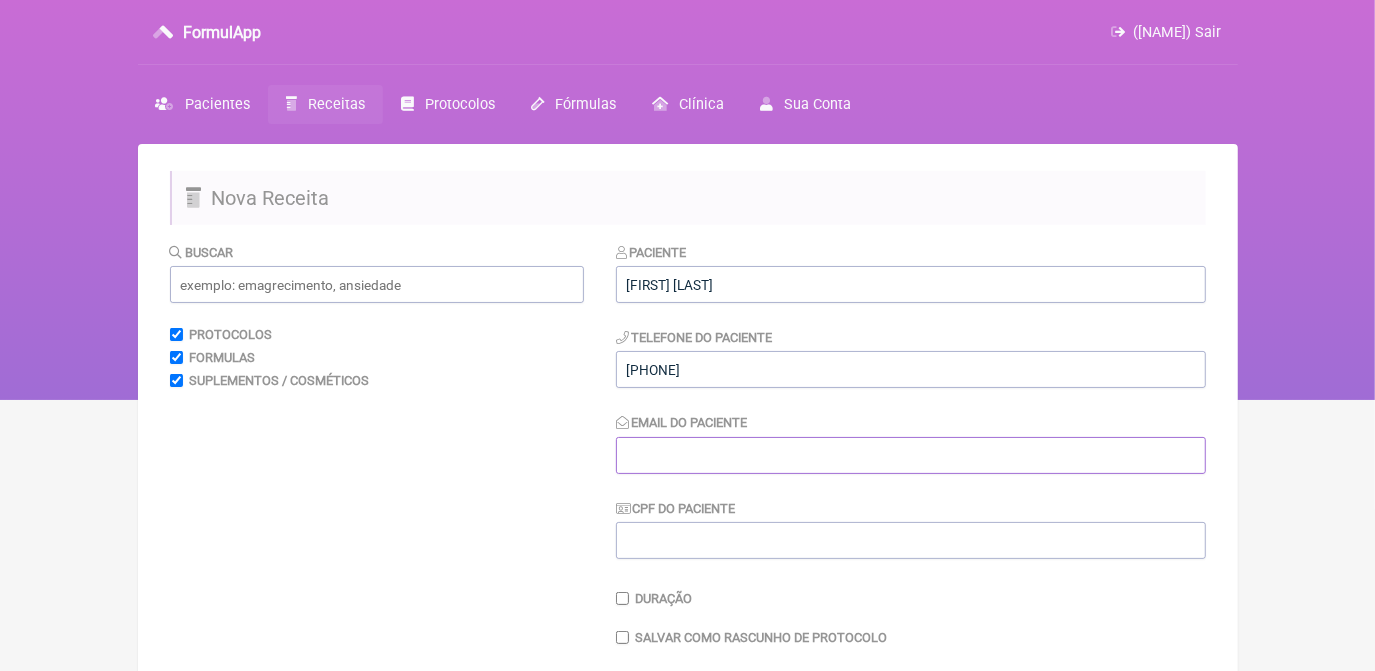 click on "Email do Paciente" at bounding box center [911, 455] 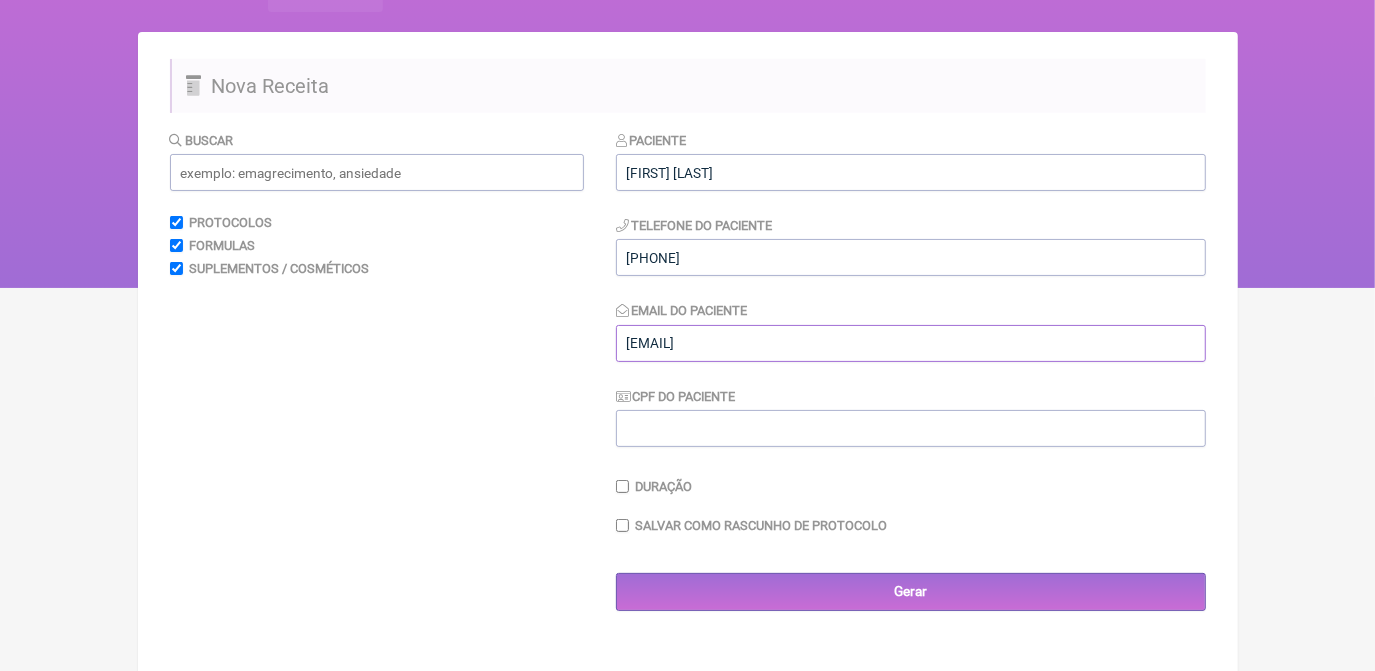 scroll, scrollTop: 144, scrollLeft: 0, axis: vertical 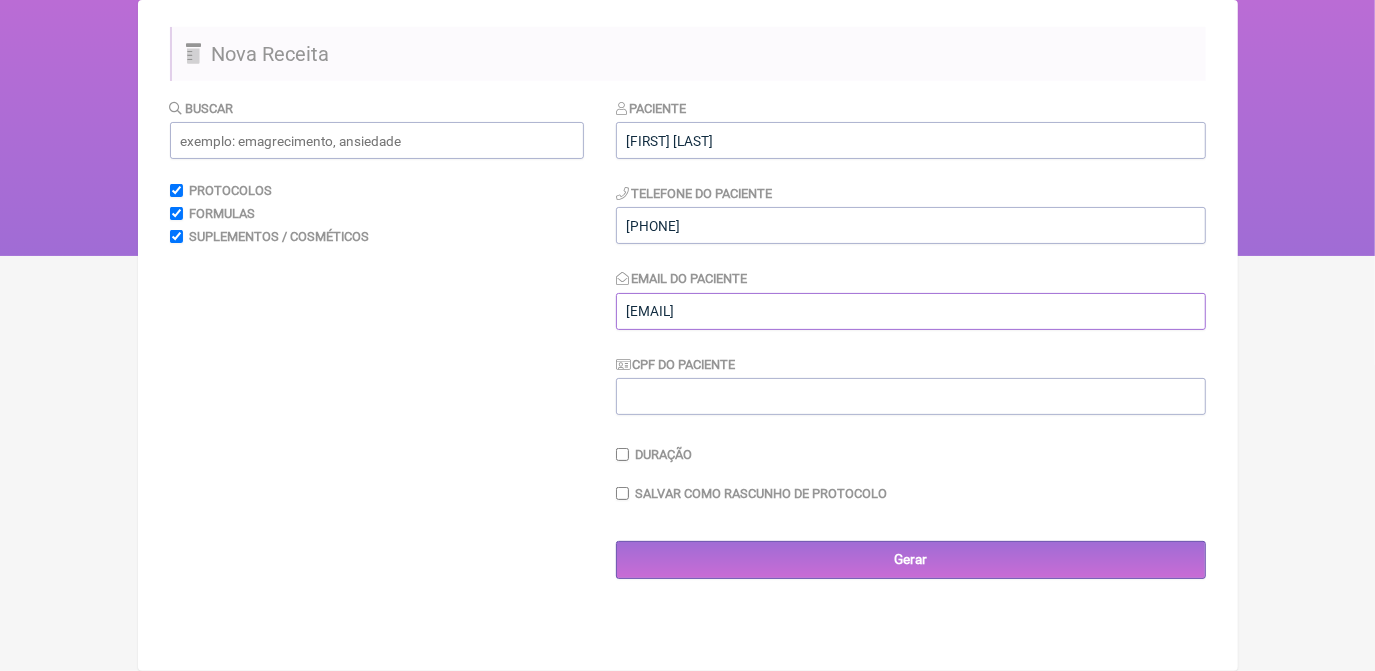 type on "[EMAIL]" 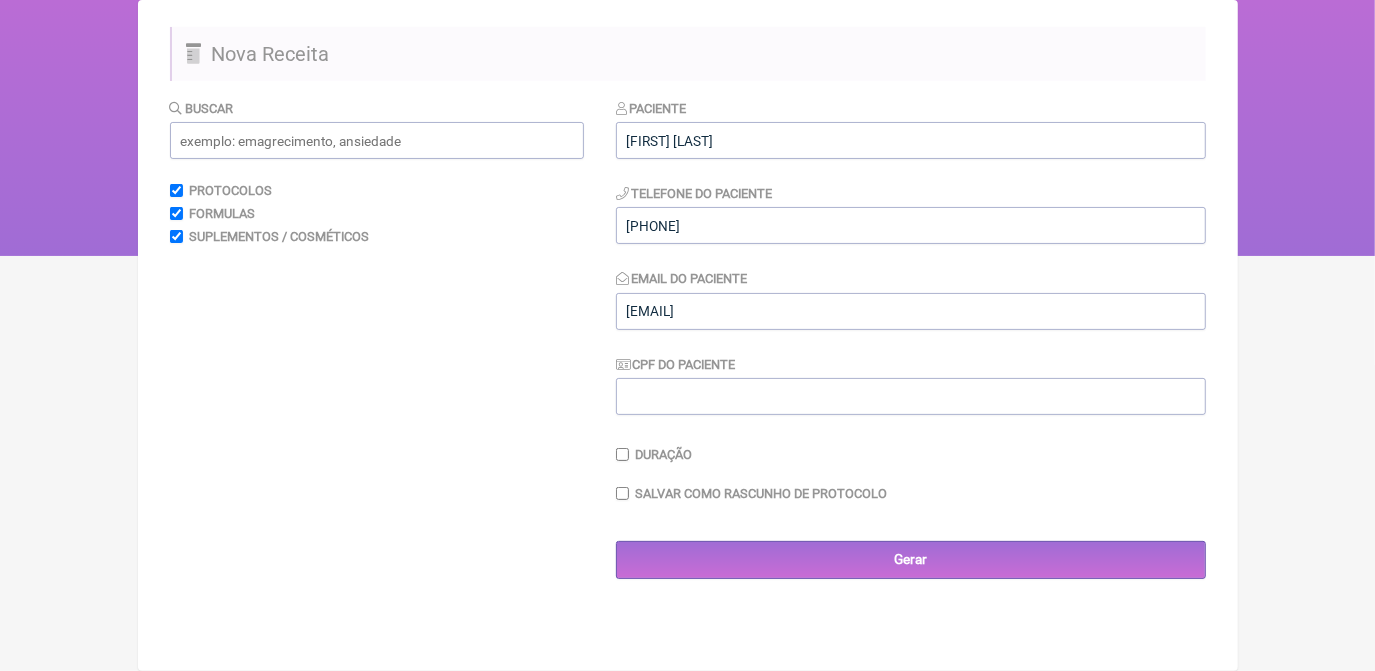click on "Nova Receita
Buscar
Protocolos
Formulas
Suplementos / Cosméticos
Paciente [FIRST] [LAST] Telefone do Paciente [PHONE] Email do Paciente [EMAIL] CPF do Paciente
Duração
Duração de
30
dias
Salvar como rascunho de Protocolo
Título
Gerar
Gerar" at bounding box center [688, 335] 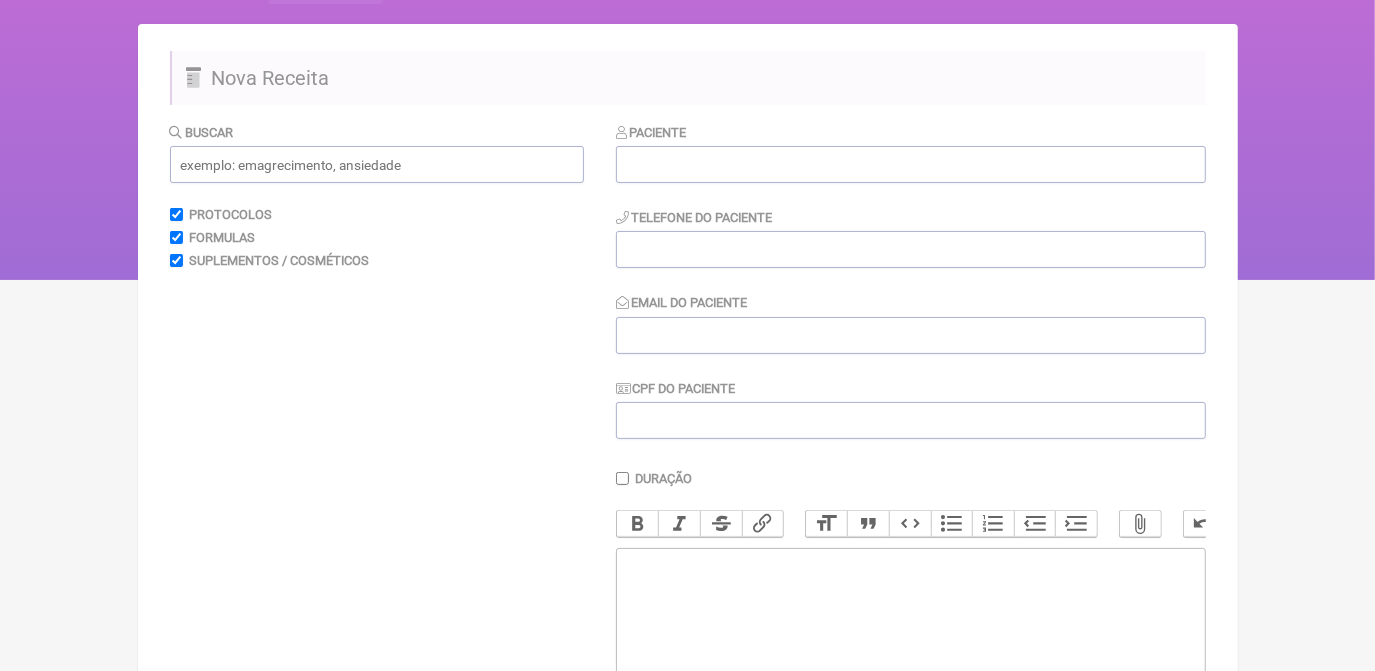 scroll, scrollTop: 119, scrollLeft: 0, axis: vertical 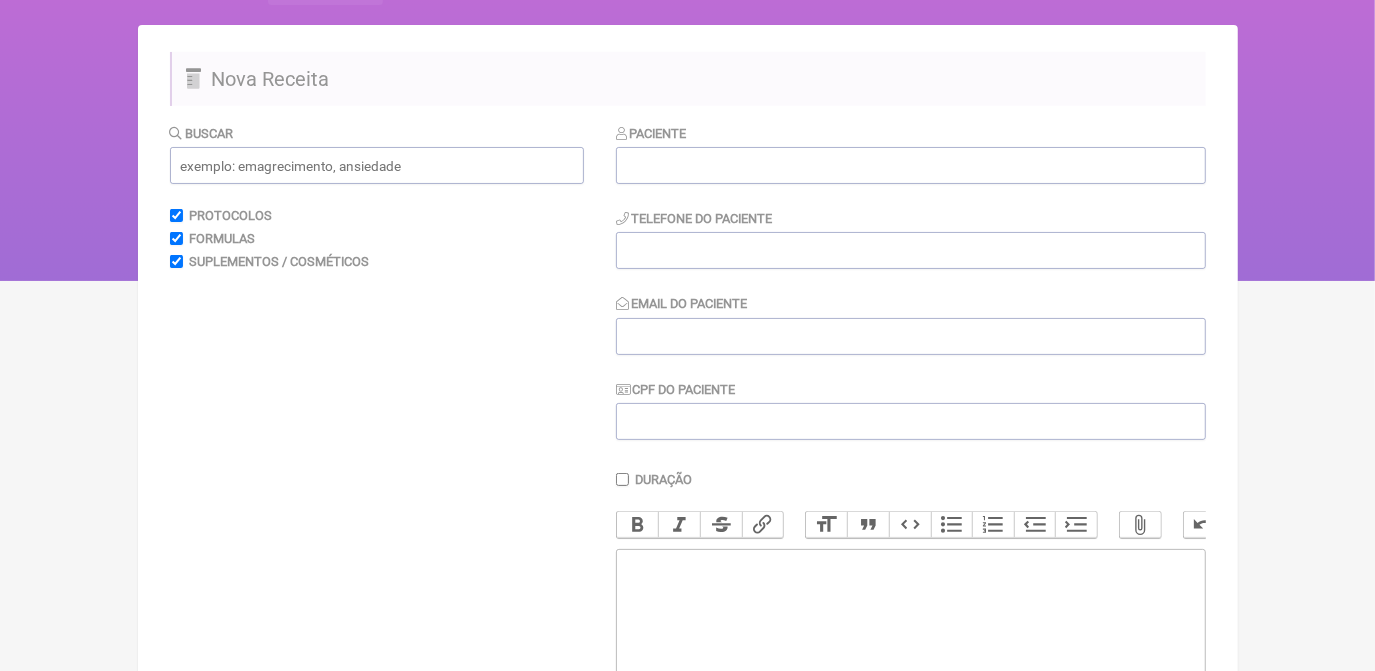 click at bounding box center (911, 669) 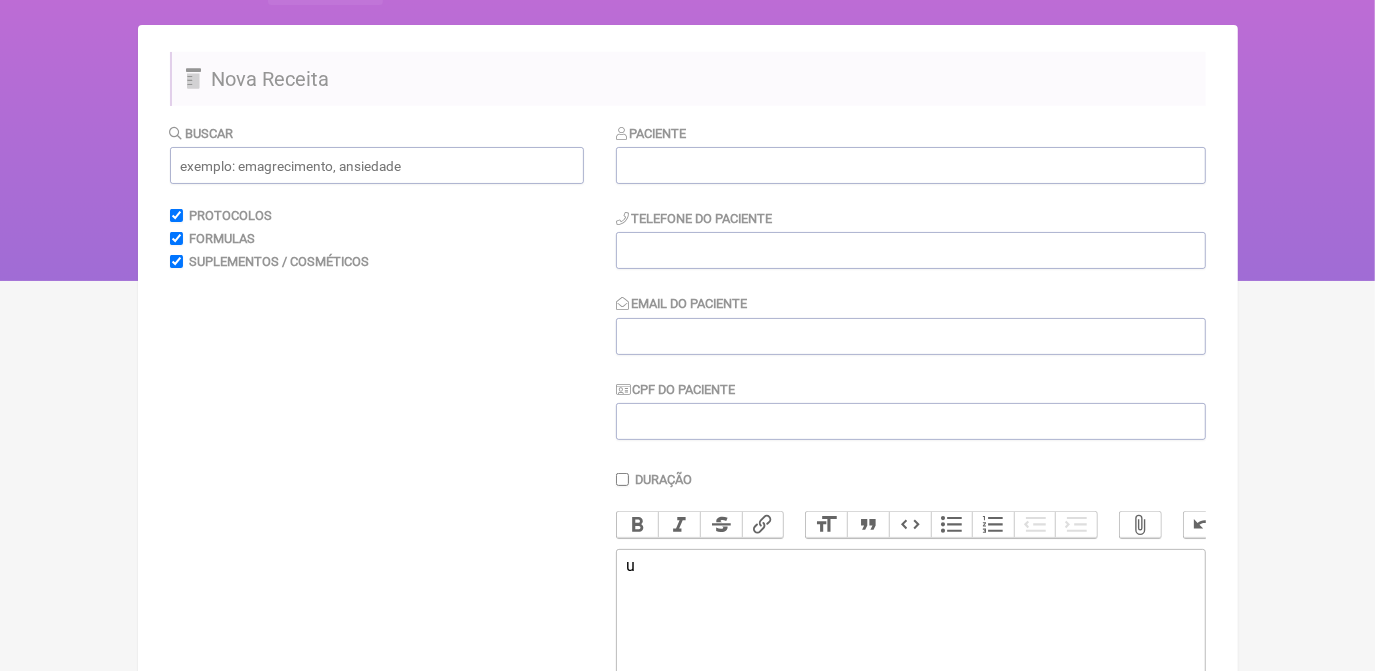 type on "<lor>i</dol>" 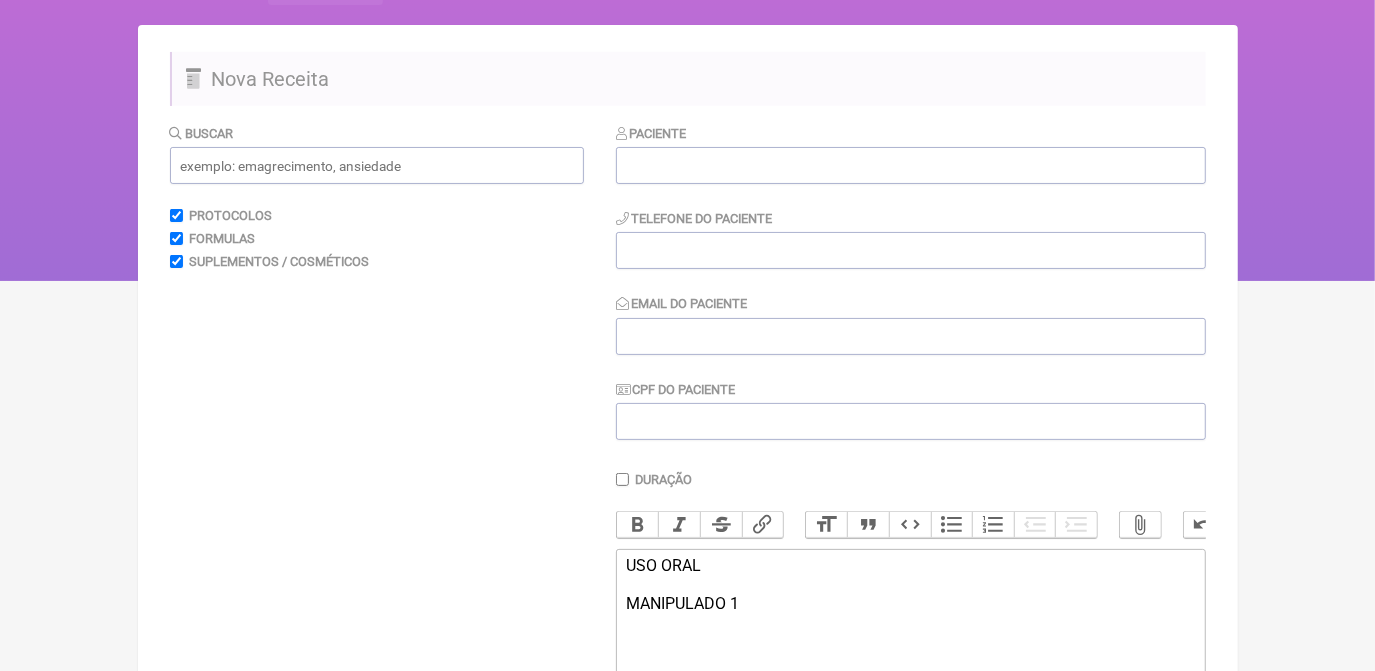 type on "<div>USO ORAL<br><br>MANIPULADO 1</div>" 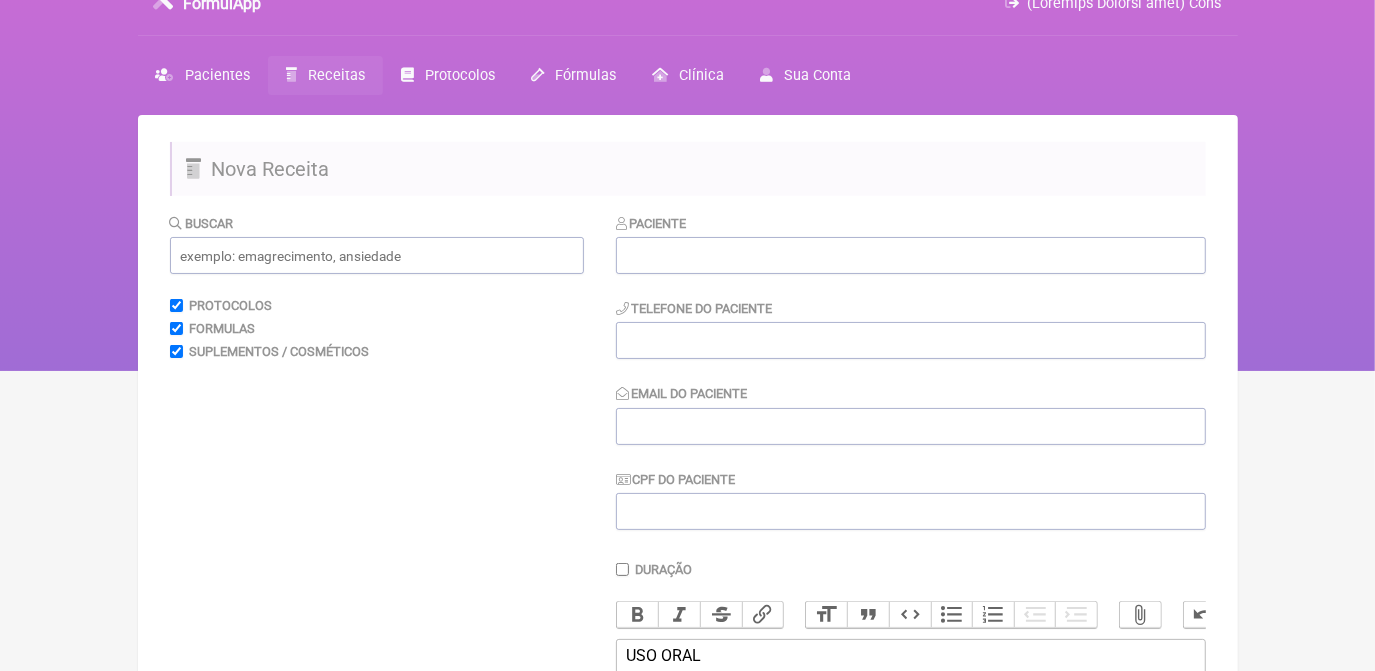 scroll, scrollTop: 0, scrollLeft: 0, axis: both 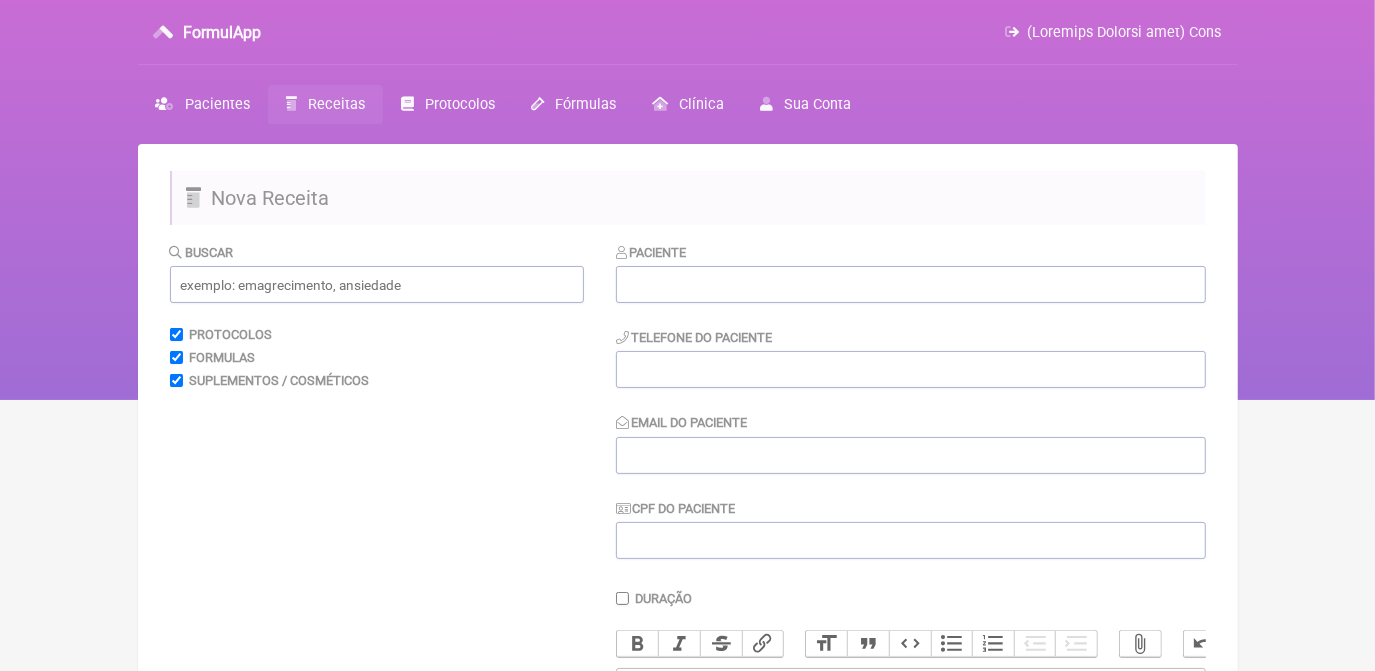 click on "Paciente" at bounding box center (911, 272) 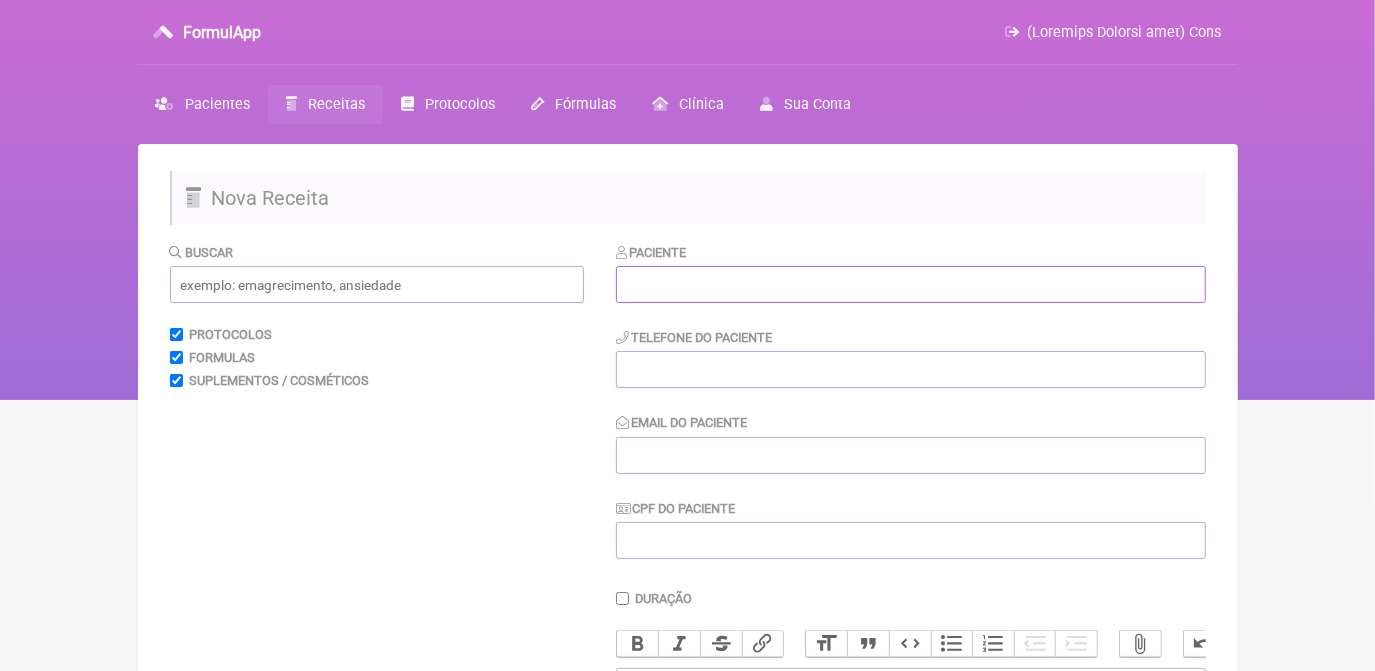 click at bounding box center (911, 284) 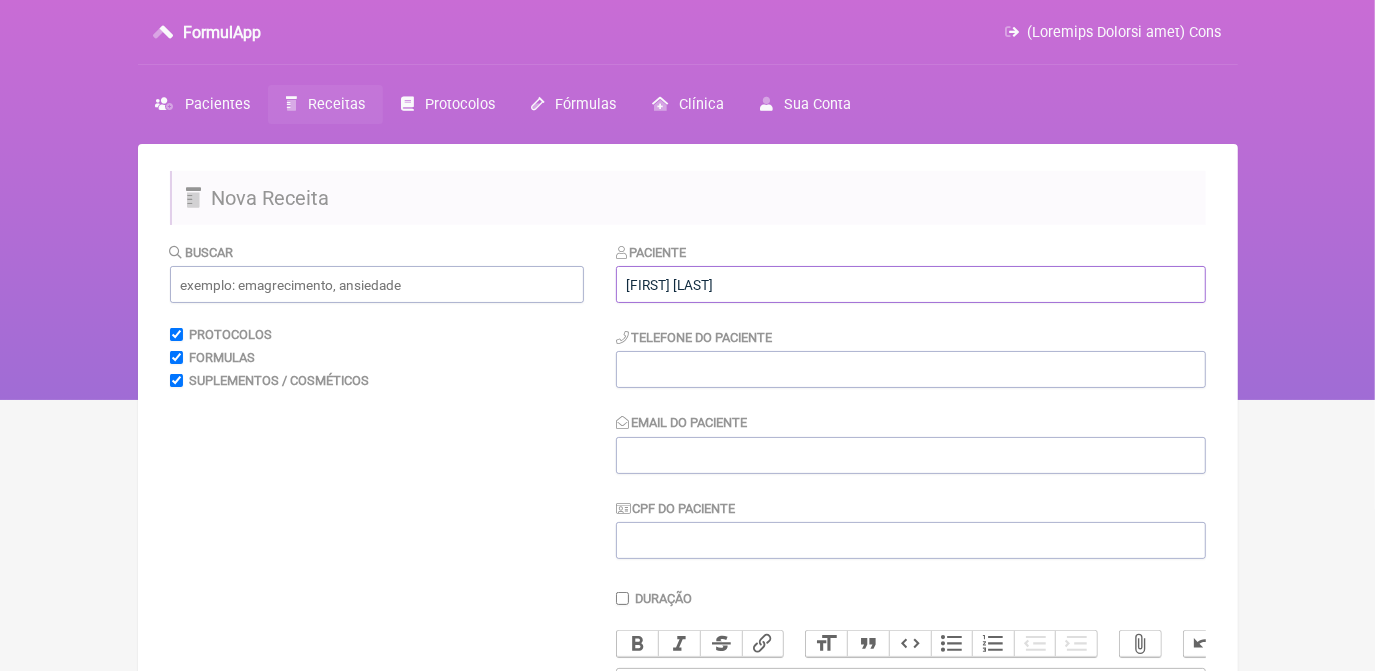 type on "[FIRST] [LAST]" 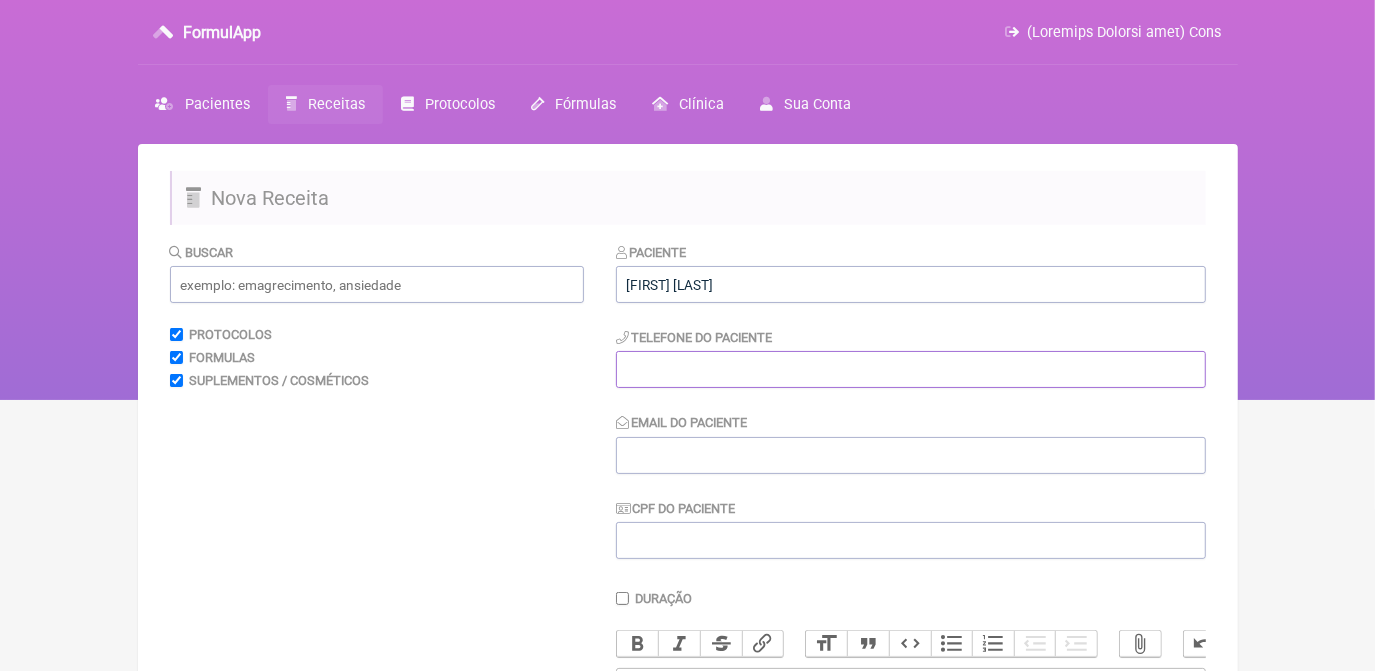 click at bounding box center (911, 369) 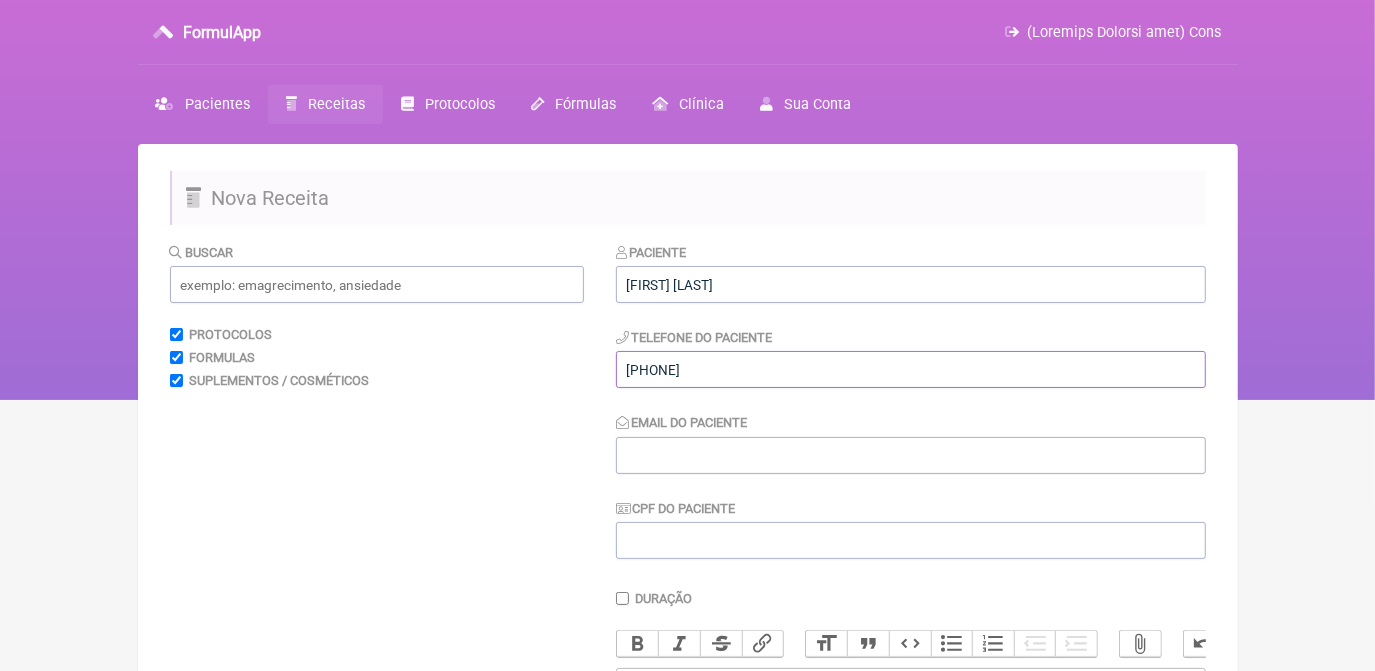 type on "[PHONE]" 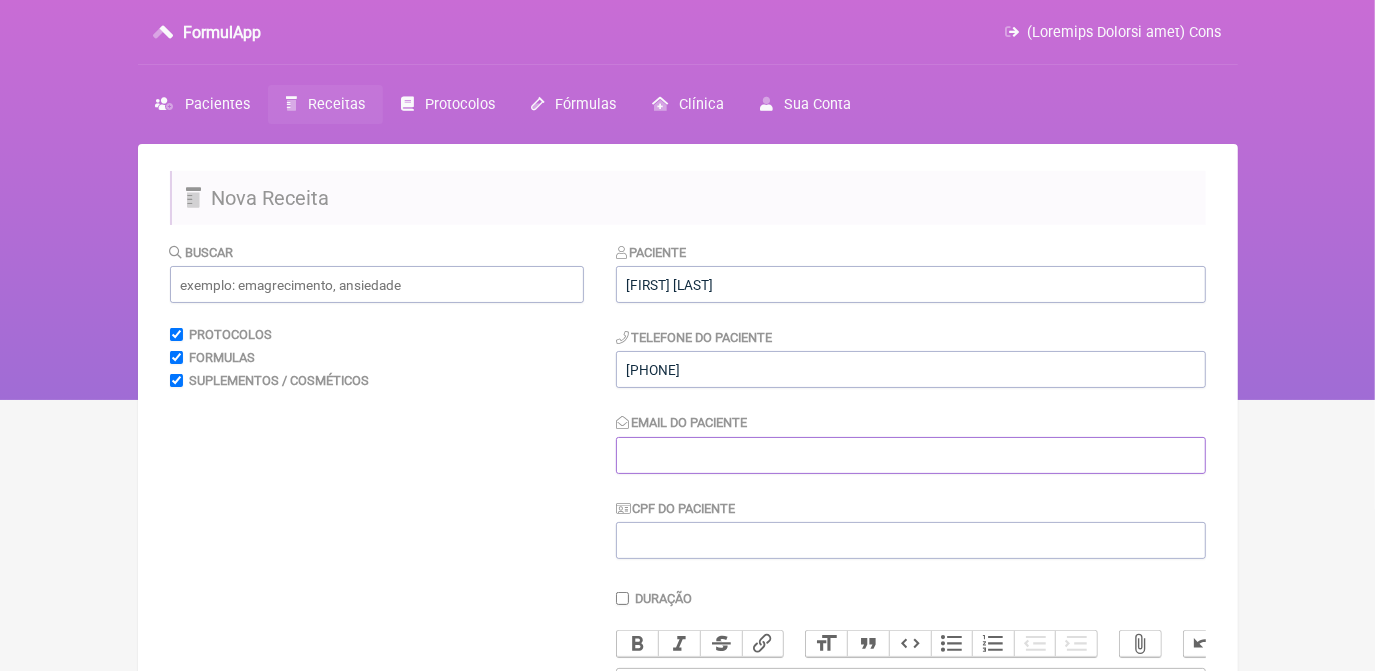 click on "Email do Paciente" at bounding box center [911, 455] 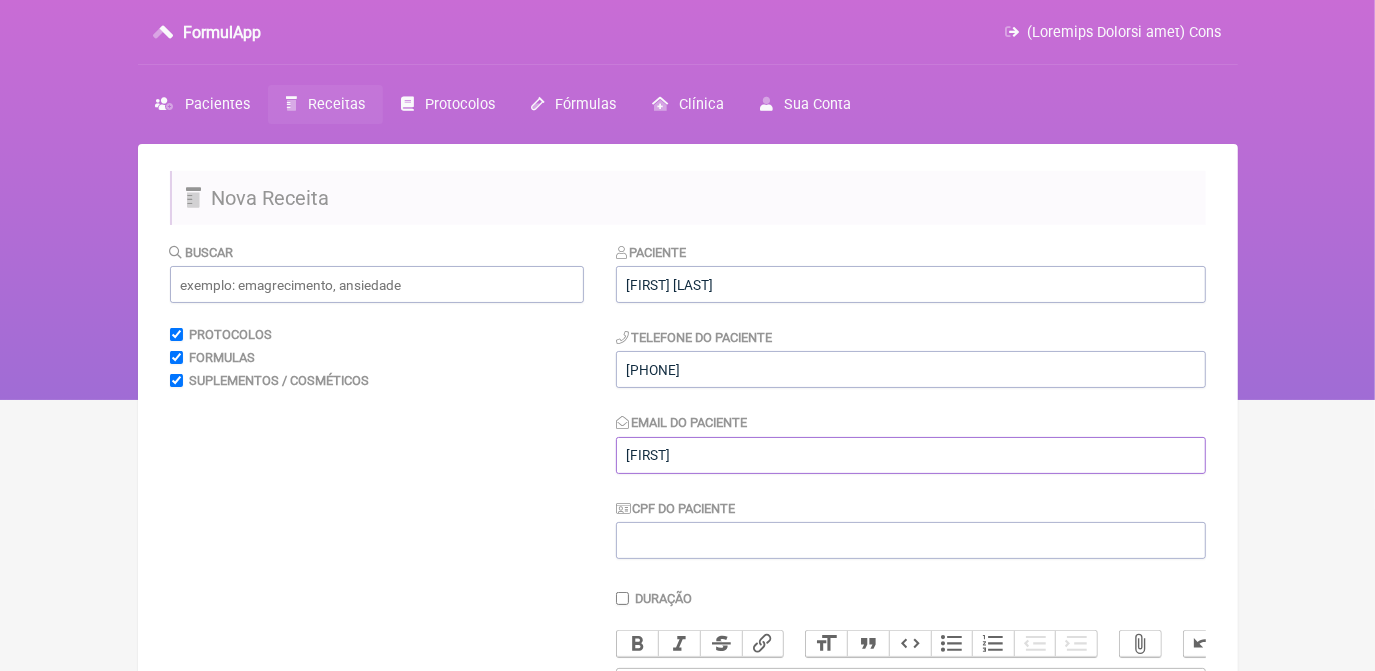 click on "[FIRST]" at bounding box center (911, 455) 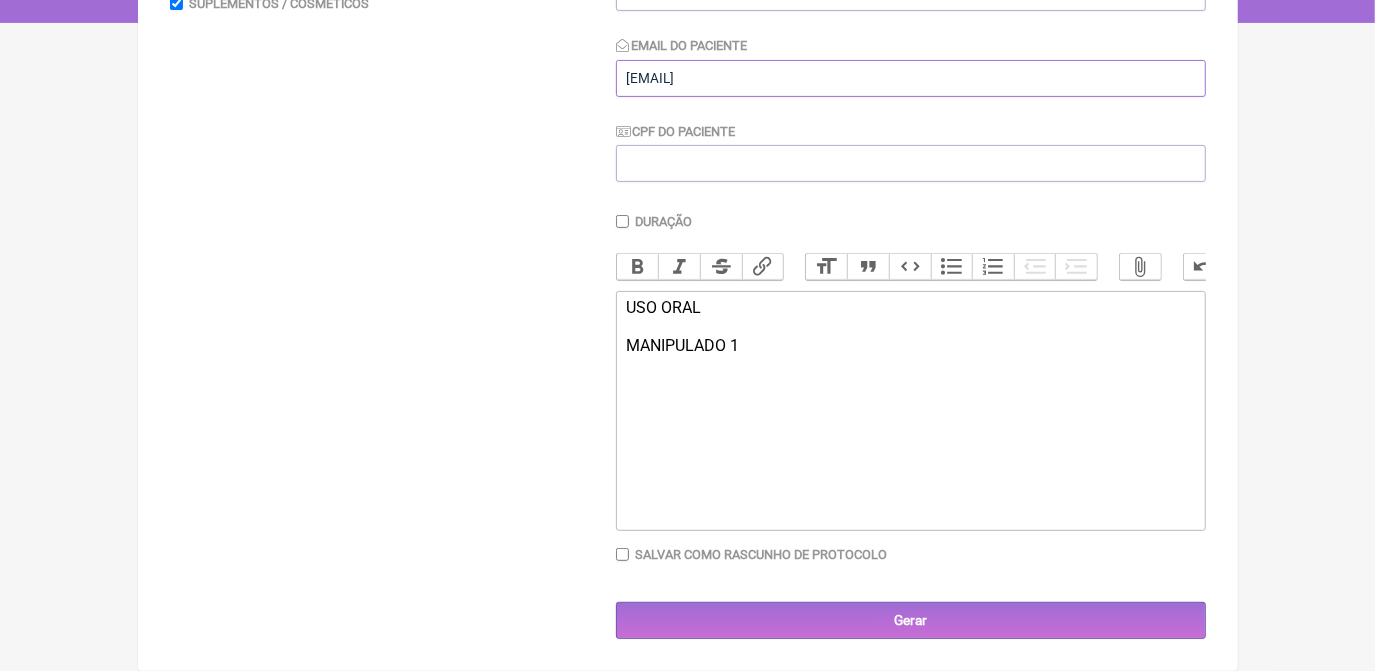 scroll, scrollTop: 392, scrollLeft: 0, axis: vertical 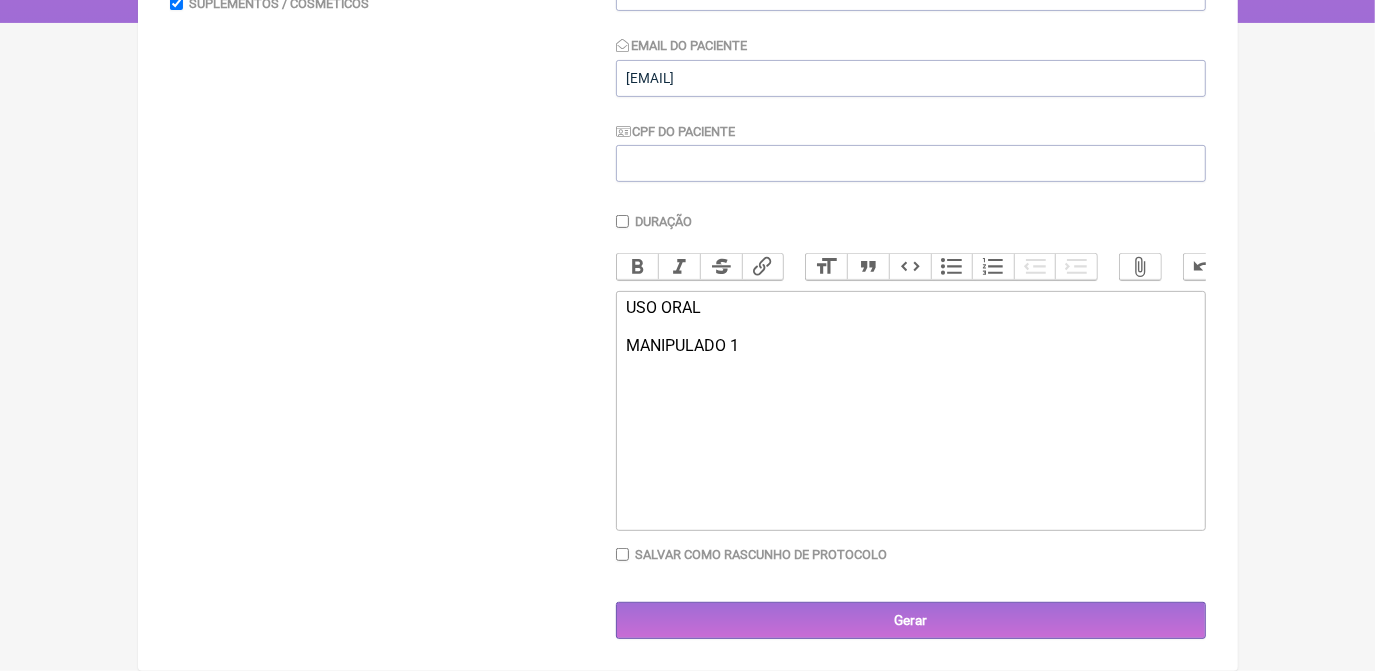 click on "USO ORAL MANIPULADO 1" at bounding box center (911, 411) 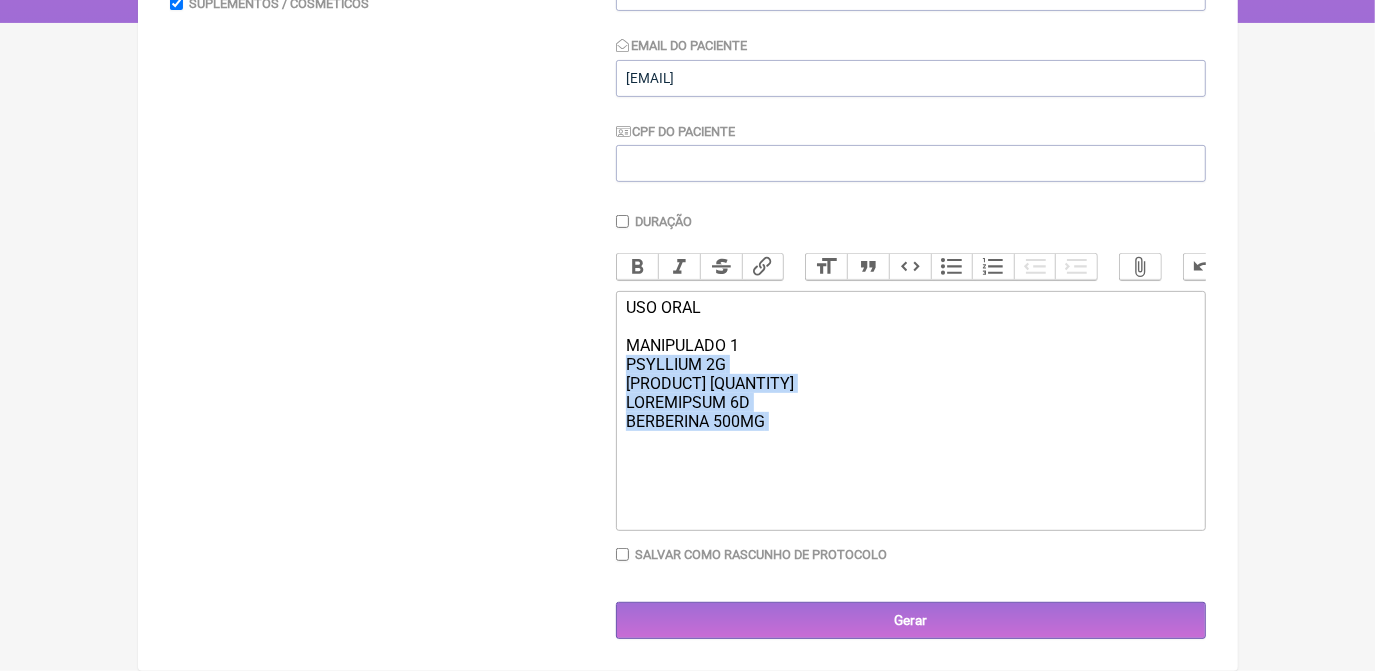 drag, startPoint x: 627, startPoint y: 370, endPoint x: 790, endPoint y: 442, distance: 178.19371 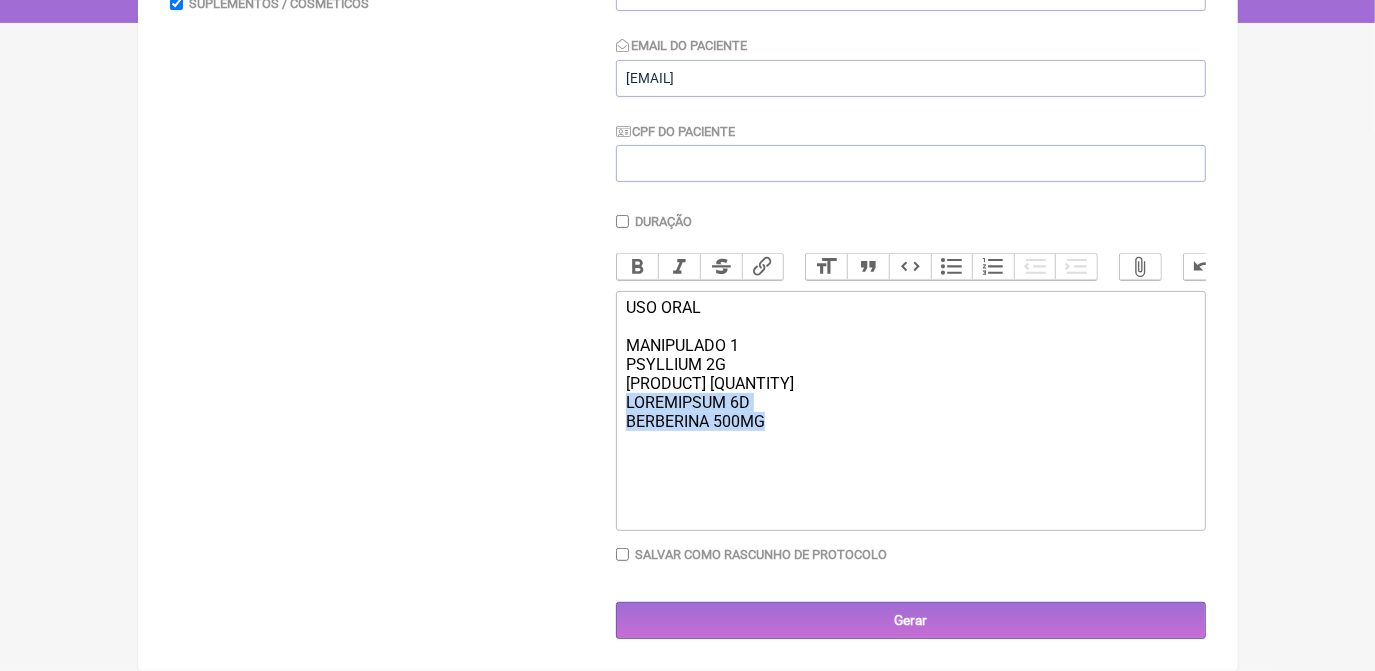 drag, startPoint x: 628, startPoint y: 404, endPoint x: 787, endPoint y: 429, distance: 160.95341 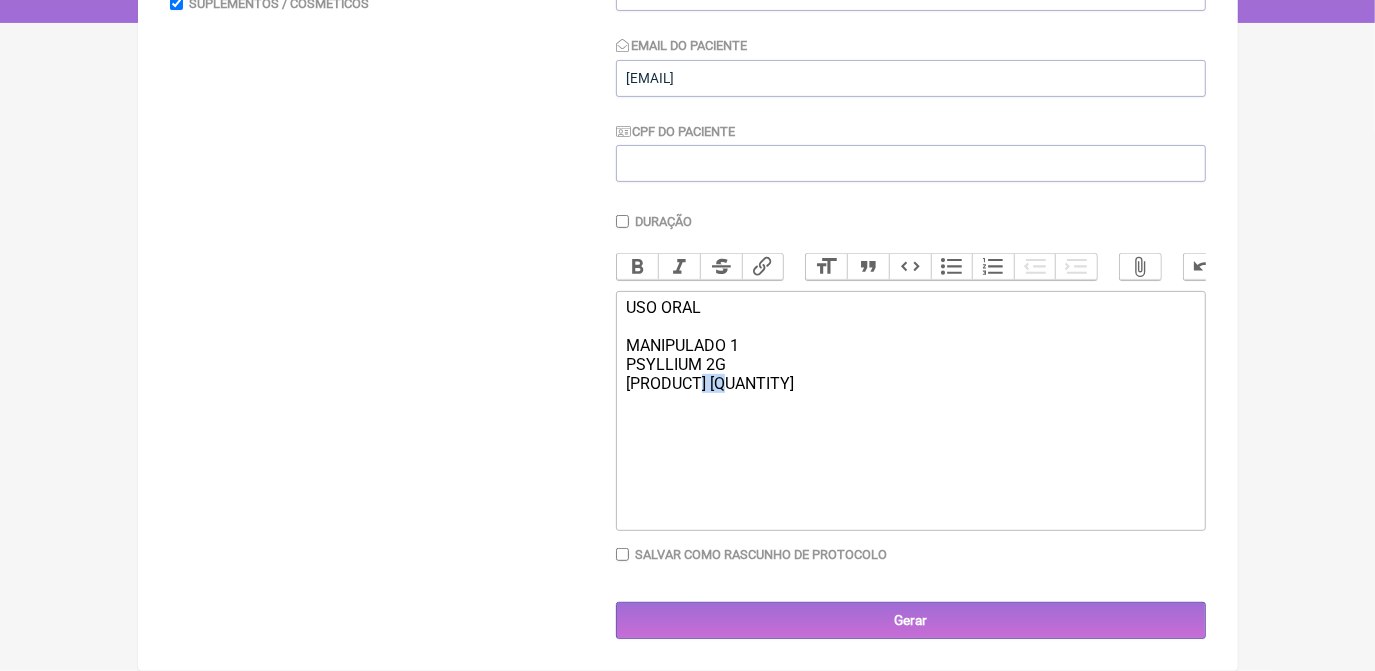 drag, startPoint x: 693, startPoint y: 385, endPoint x: 726, endPoint y: 387, distance: 33.06055 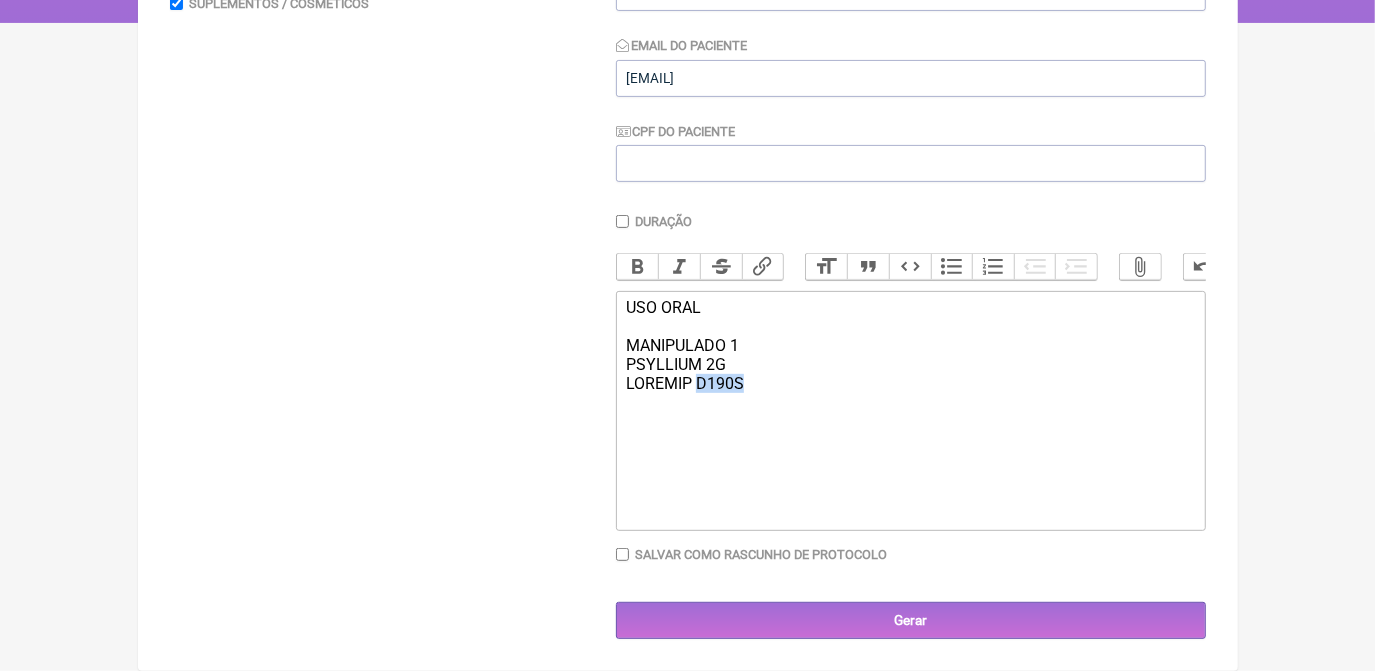 drag, startPoint x: 746, startPoint y: 379, endPoint x: 694, endPoint y: 382, distance: 52.086468 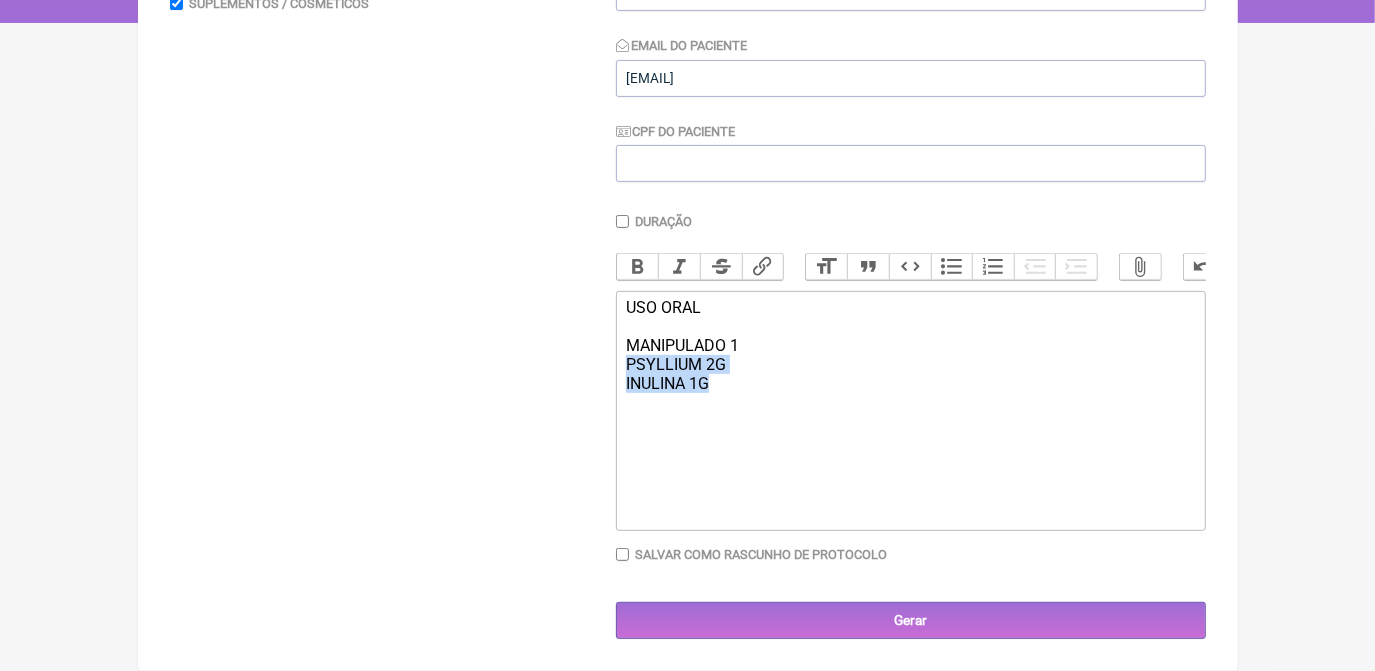 drag, startPoint x: 625, startPoint y: 358, endPoint x: 722, endPoint y: 382, distance: 99.92497 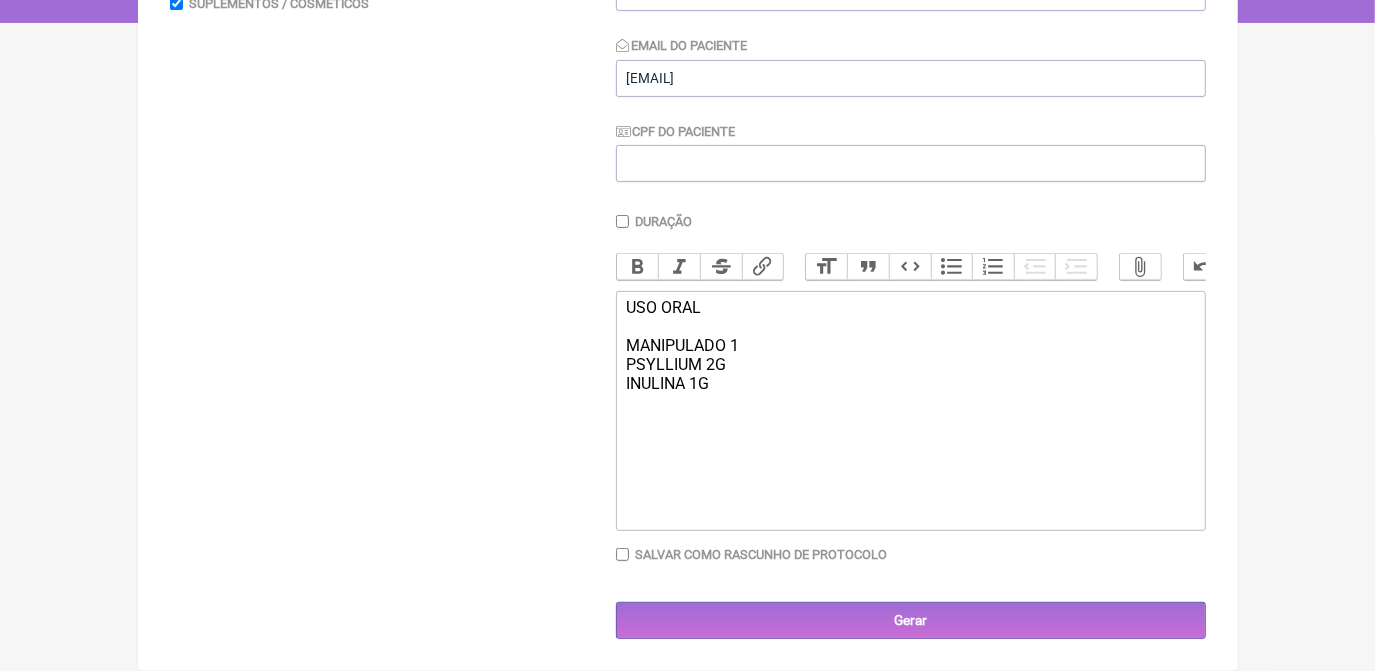 click on "USO ORAL MANIPULADO 1 PSYLLIUM 2G INULINA 1G" at bounding box center (910, 364) 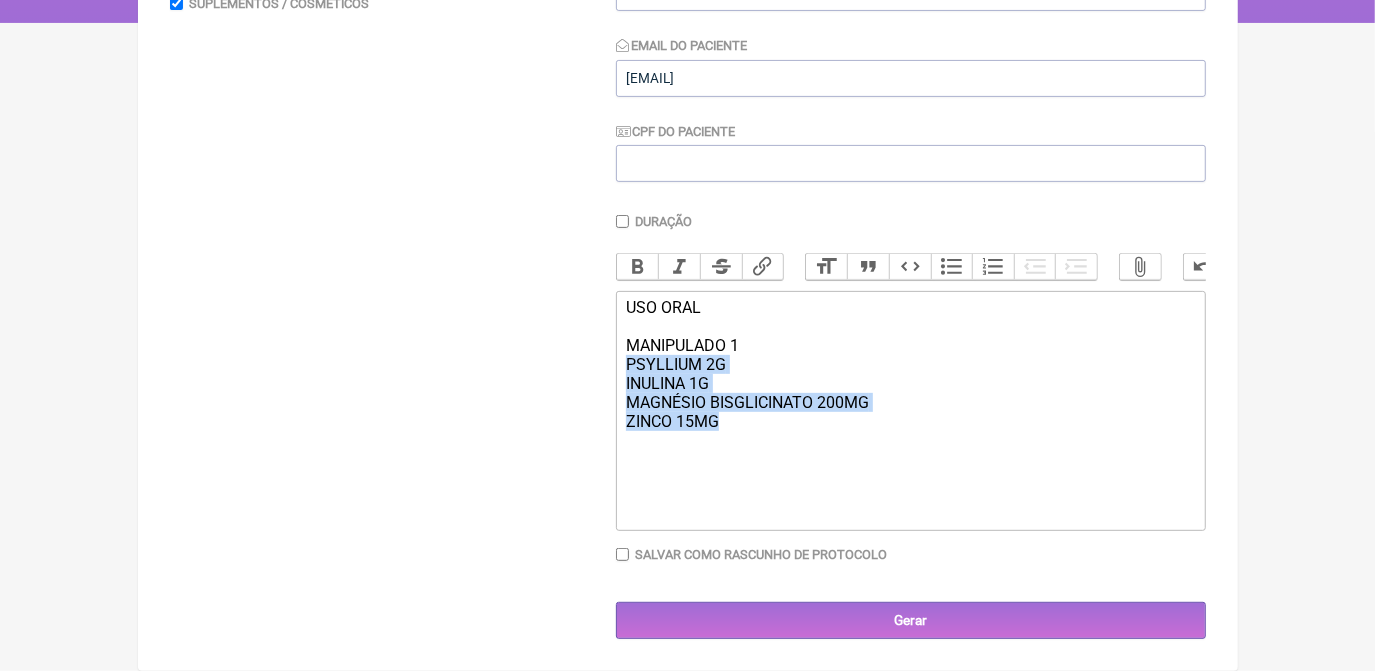 drag, startPoint x: 626, startPoint y: 364, endPoint x: 733, endPoint y: 426, distance: 123.66487 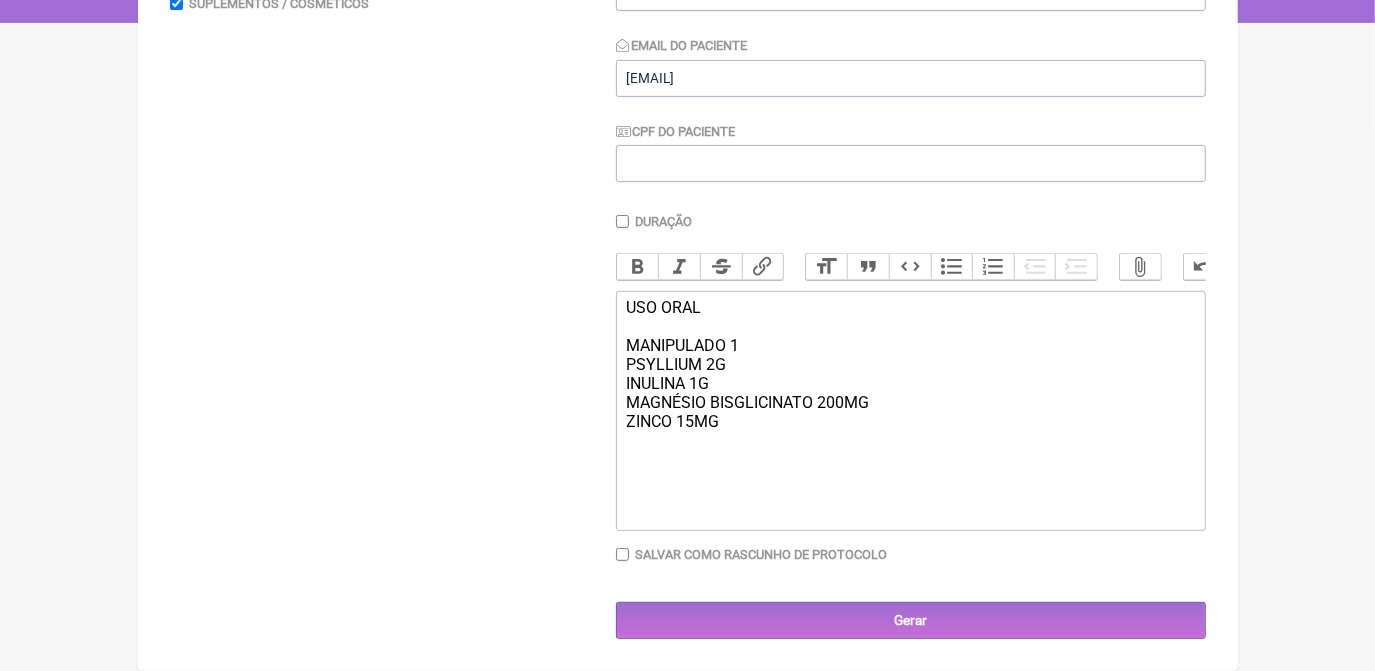 click on "USO ORAL MANIPULADO 1 PSYLLIUM 2G INULINA 1G MAGNÉSIO BISGLICINATO 200MG ZINCO 15MG" at bounding box center [911, 411] 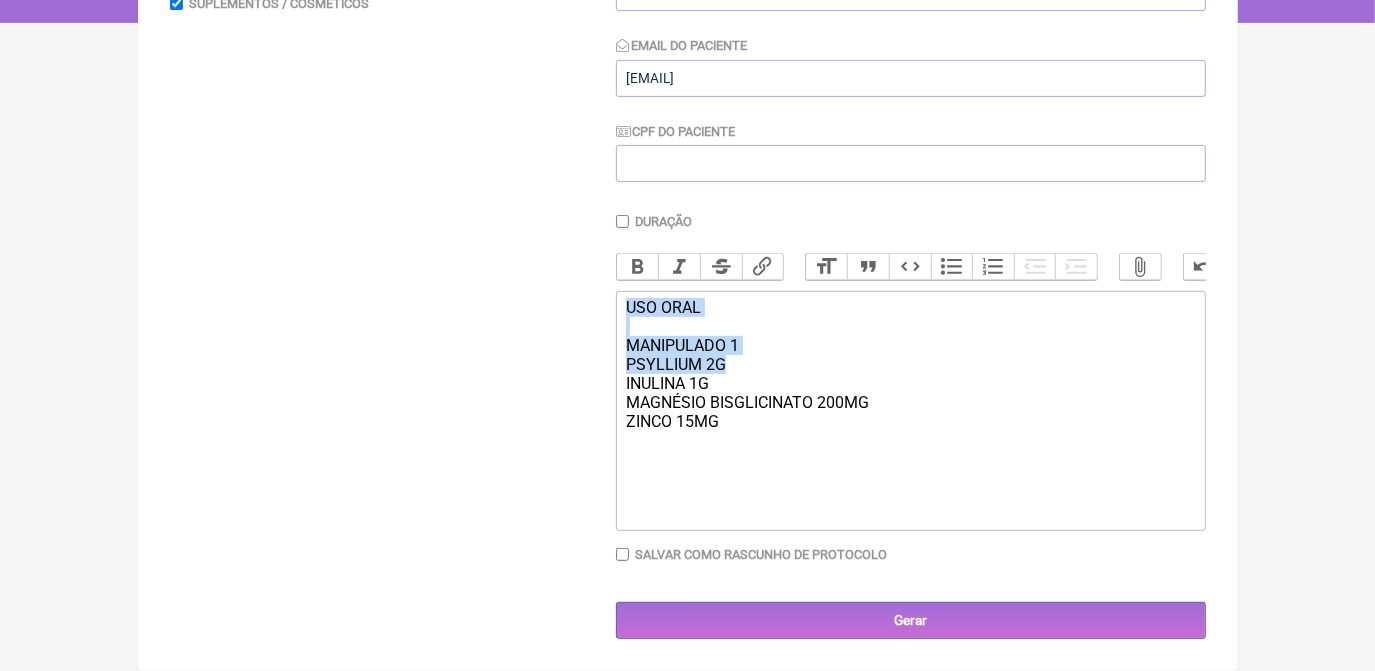 drag, startPoint x: 628, startPoint y: 300, endPoint x: 752, endPoint y: 358, distance: 136.89412 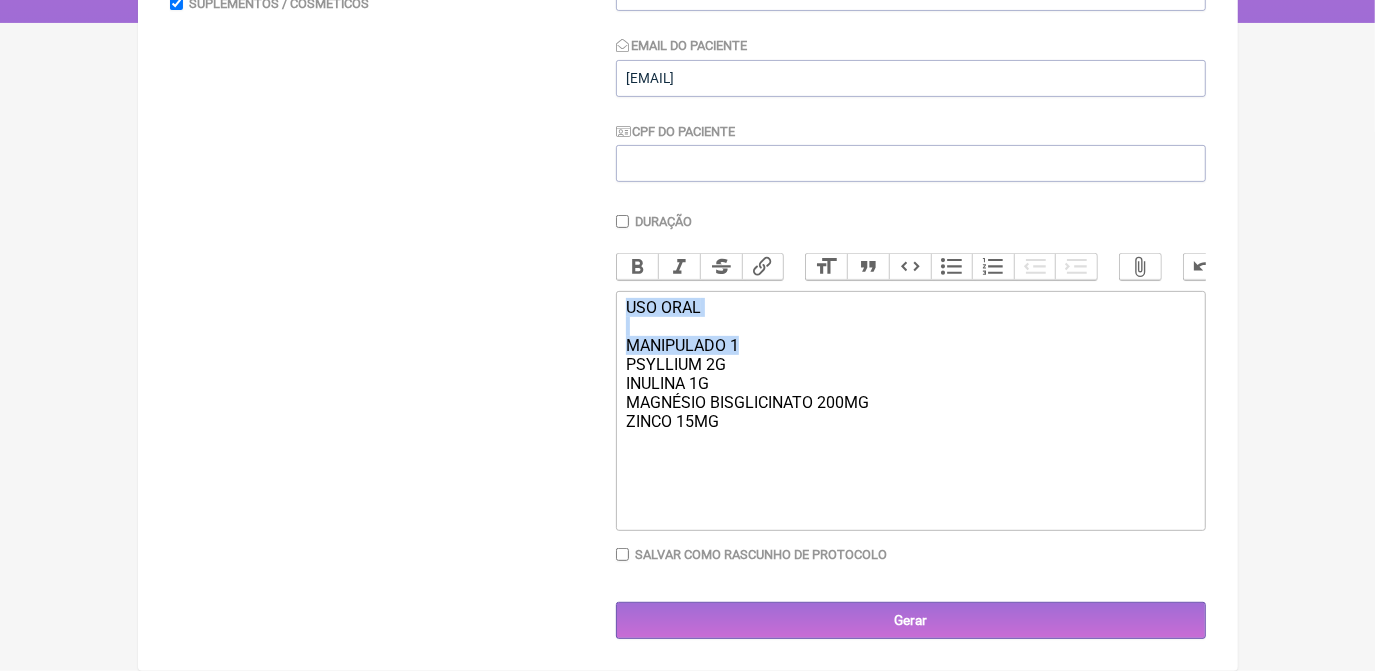 drag, startPoint x: 625, startPoint y: 304, endPoint x: 747, endPoint y: 346, distance: 129.02713 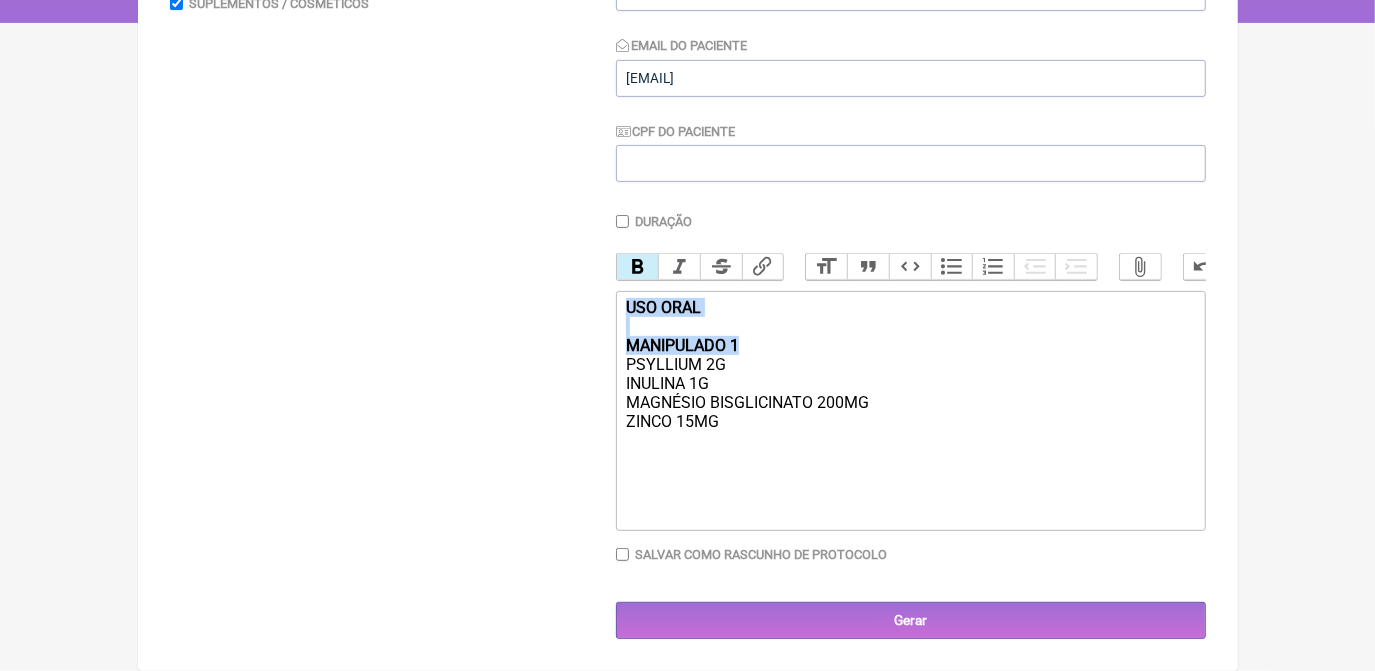 click on "Bold" at bounding box center [638, 267] 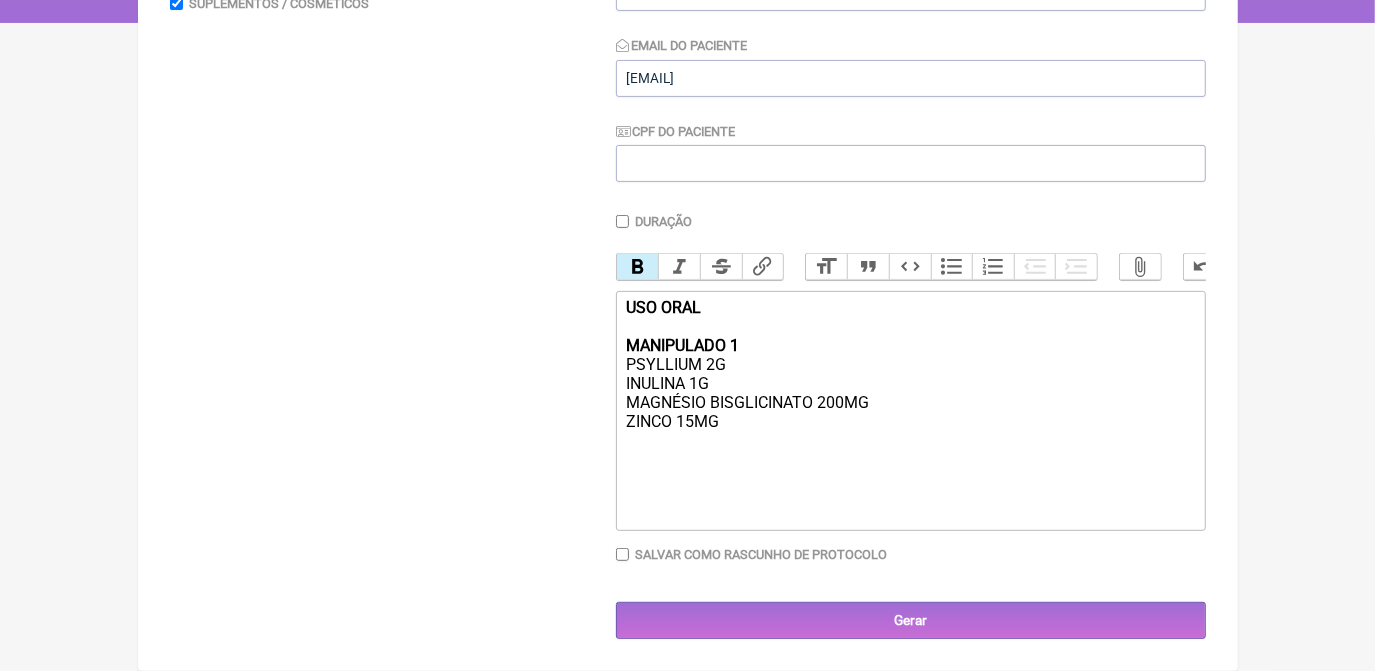 click on "USO ORAL MANIPULADO 1 PSYLLIUM 2G INULINA 1G MAGNÉSIO BISGLICINATO 200MG ZINCO 15MG" at bounding box center [910, 383] 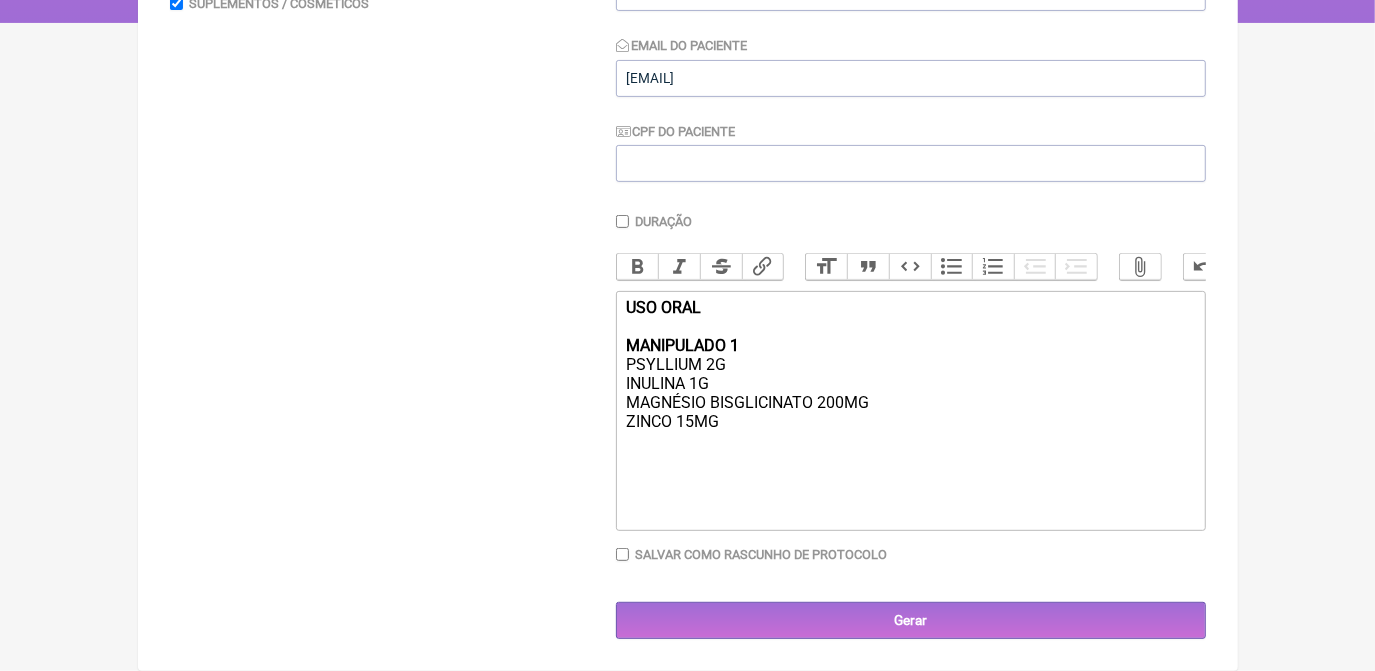 type on "<lor><ipsumd>SIT AMET<co><ad>ELITSEDDOE 9</tempor><in>UTLABORE 3E<do>MAGNAAL 2E<ad>MINIMVEN QUISNOSTRUDE 079UL<la>NISIA 39EX<ea><co><co><du></aut>" 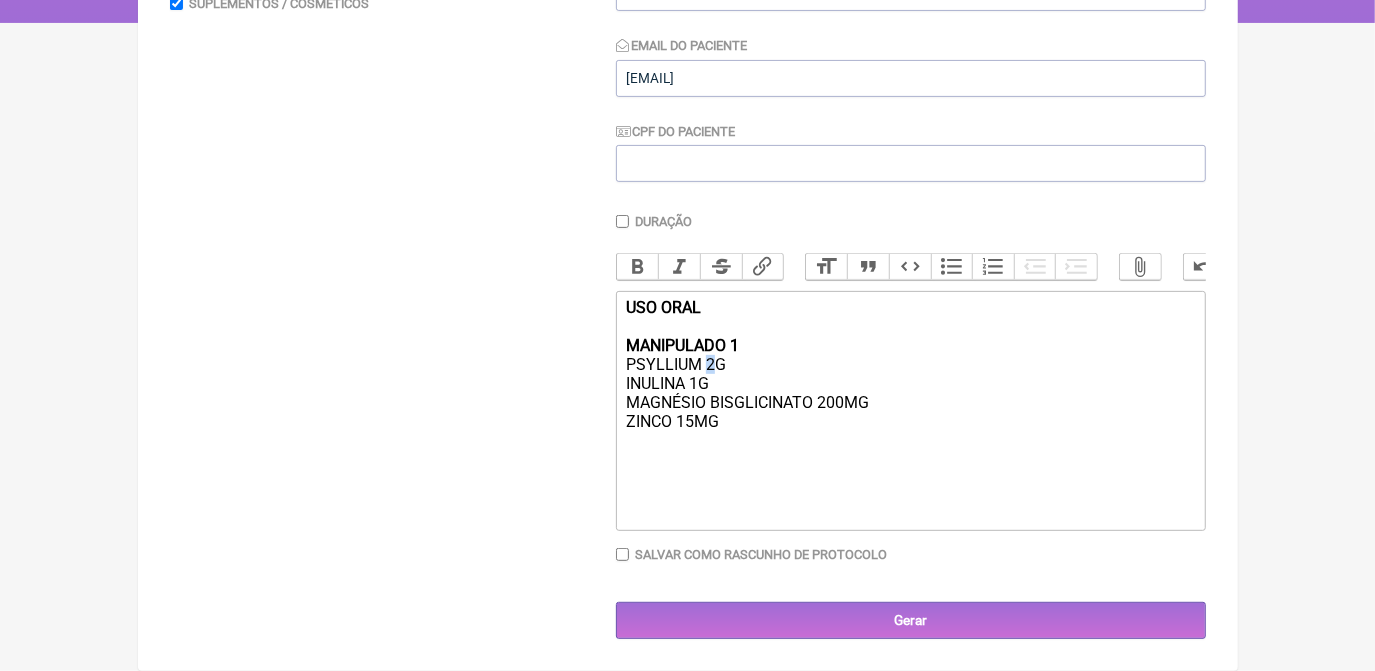 click on "USO ORAL MANIPULADO 1 PSYLLIUM 2G INULINA 1G MAGNÉSIO BISGLICINATO 200MG ZINCO 15MG" at bounding box center [910, 393] 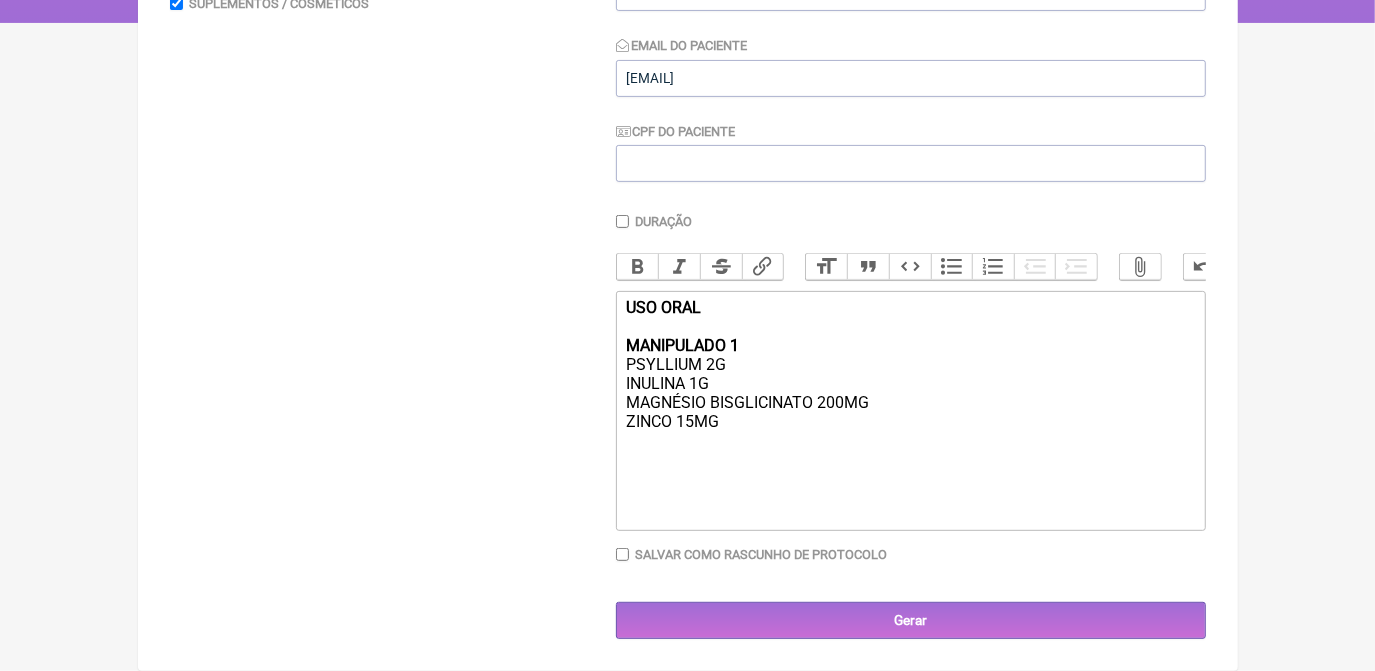 click on "USO ORAL MANIPULADO 1 PSYLLIUM 2G INULINA 1G MAGNÉSIO BISGLICINATO 200MG ZINCO 15MG" at bounding box center [910, 393] 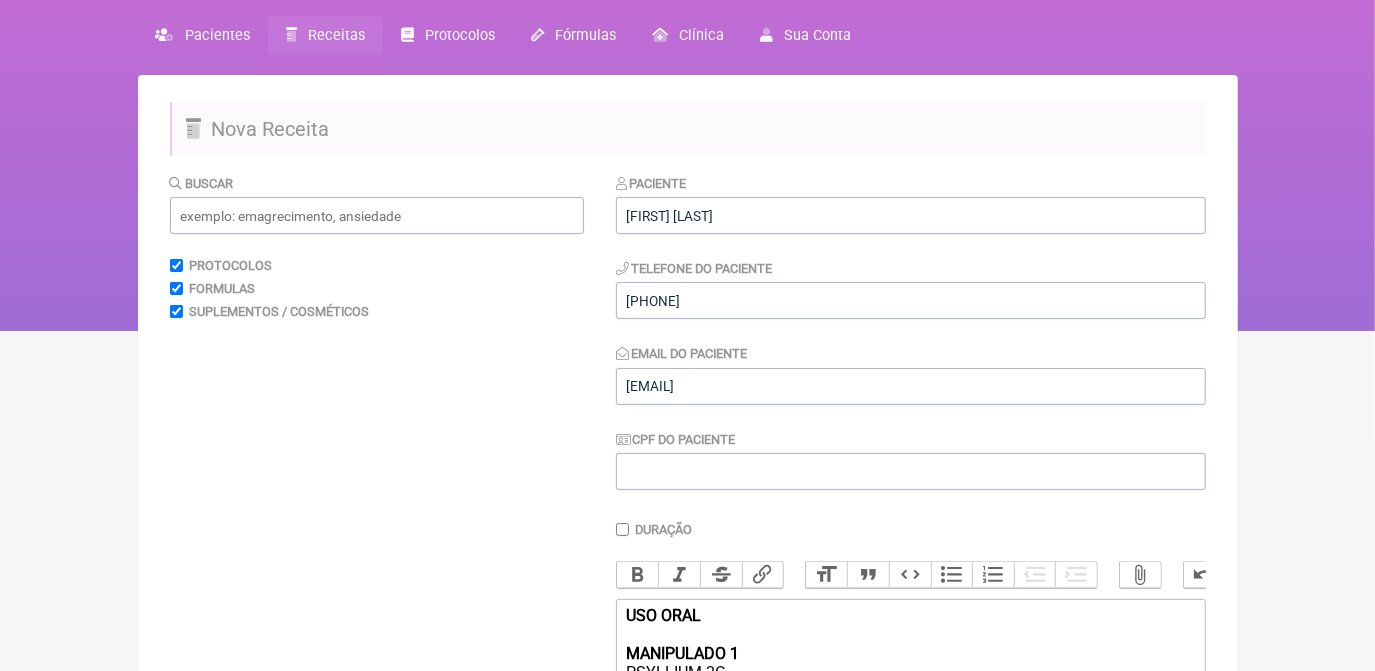 scroll, scrollTop: 0, scrollLeft: 0, axis: both 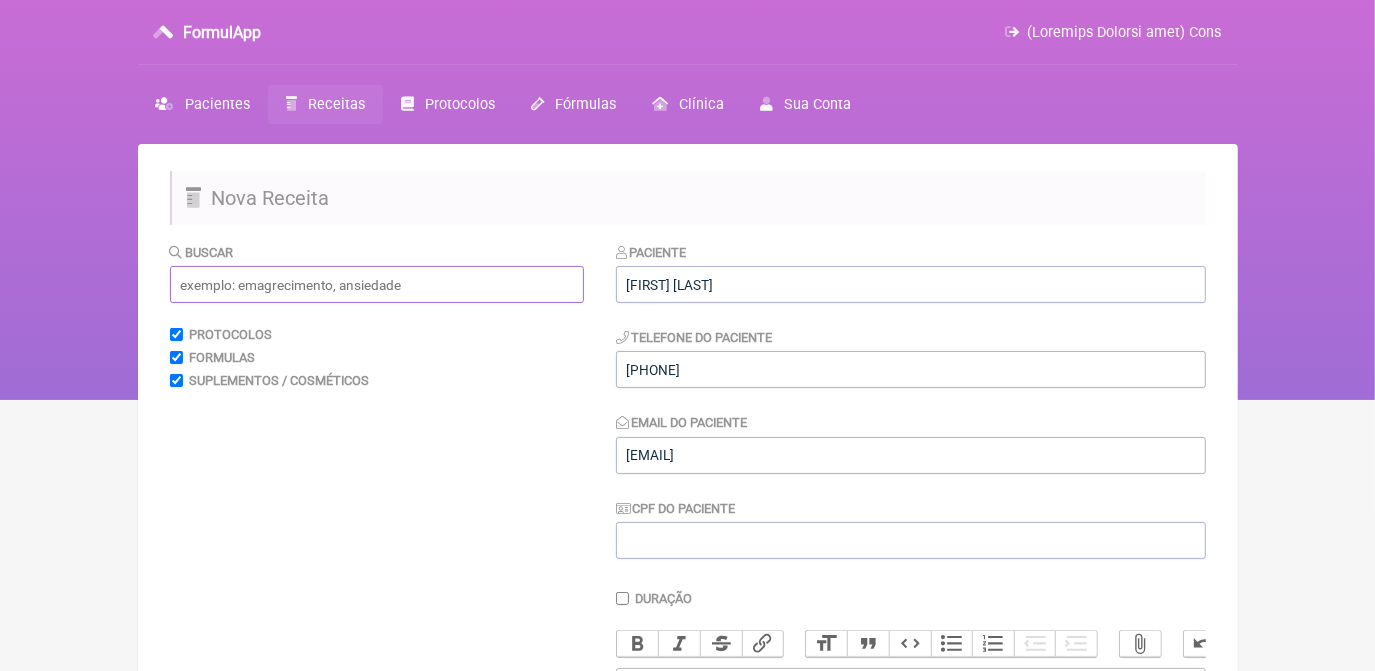 click at bounding box center (377, 284) 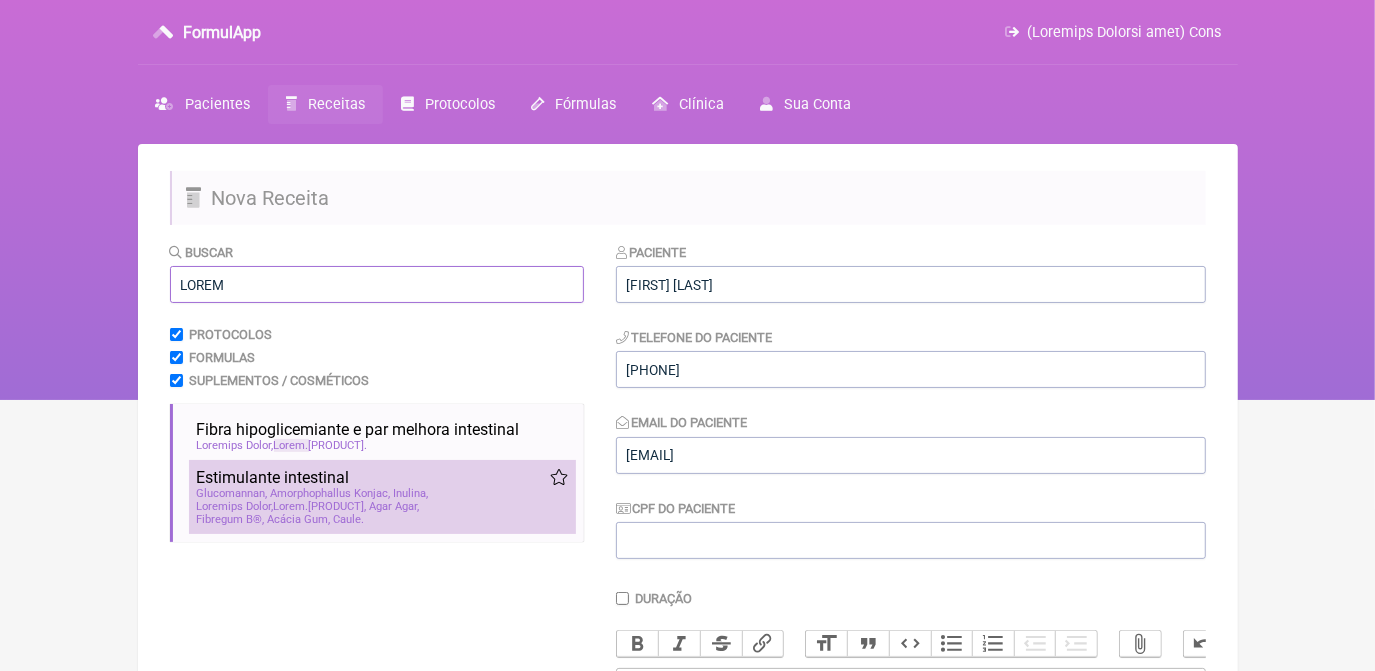type on "LOREM" 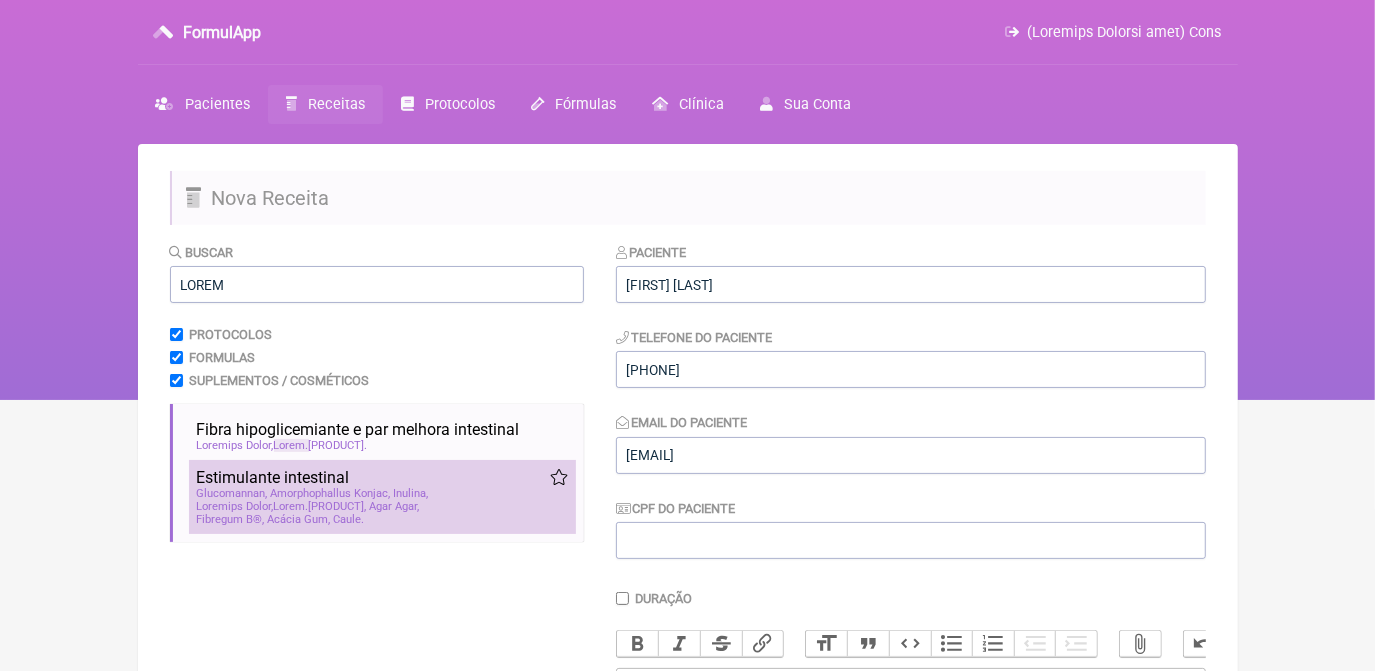 click on "Estimulante intestinal" at bounding box center [382, 429] 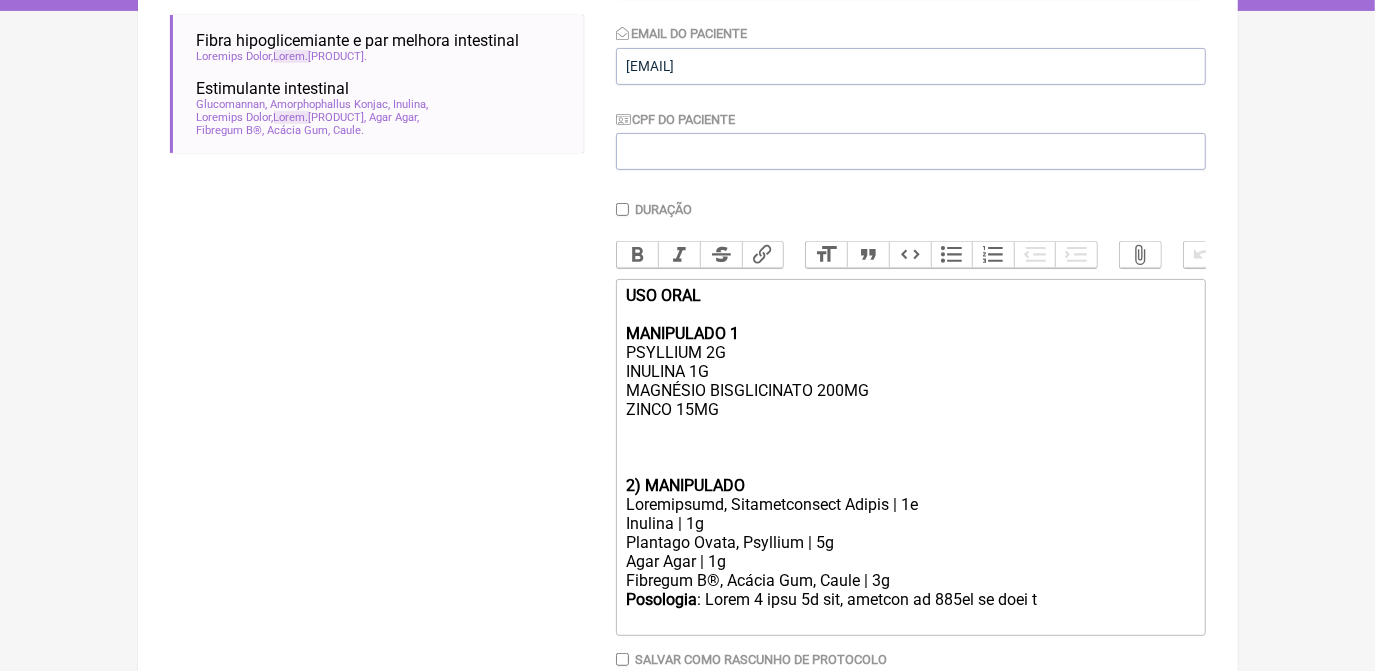 scroll, scrollTop: 454, scrollLeft: 0, axis: vertical 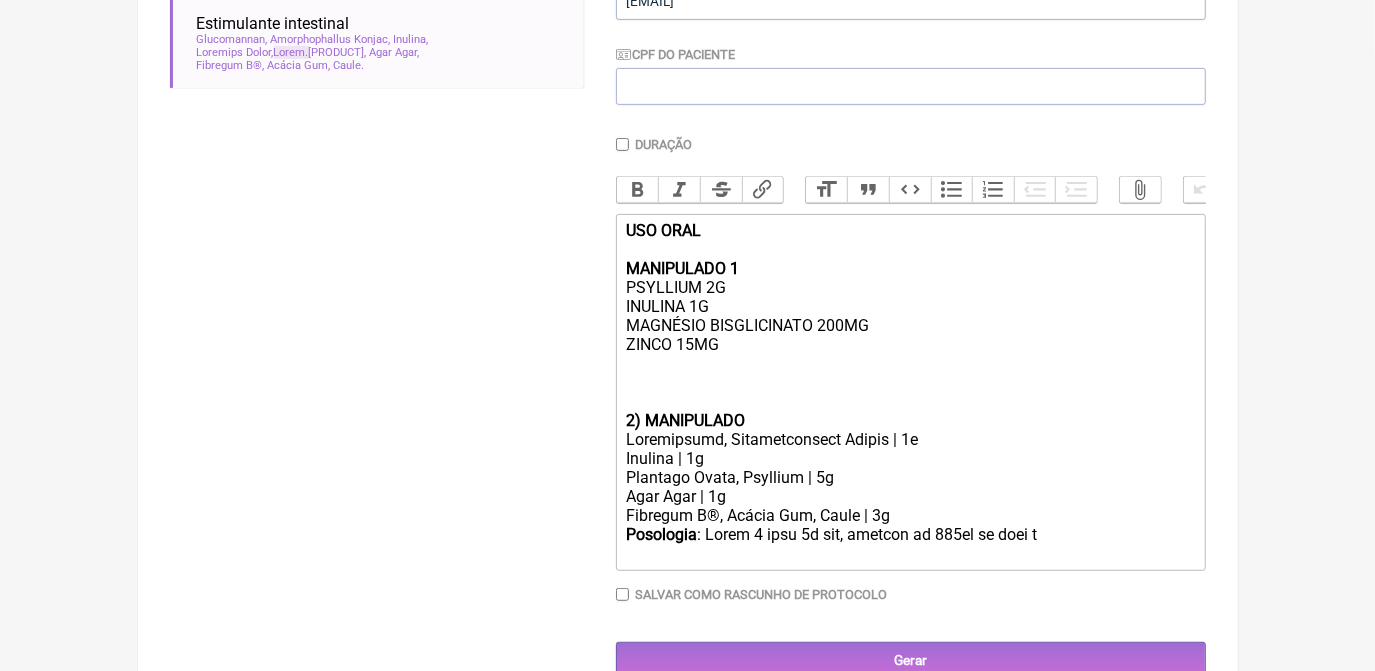 click on "USO ORAL MANIPULADO 1 PSYLLIUM 2G INULINA 1G MAGNÉSIO BISGLICINATO 200MG ZINCO 15MG" at bounding box center (910, 316) 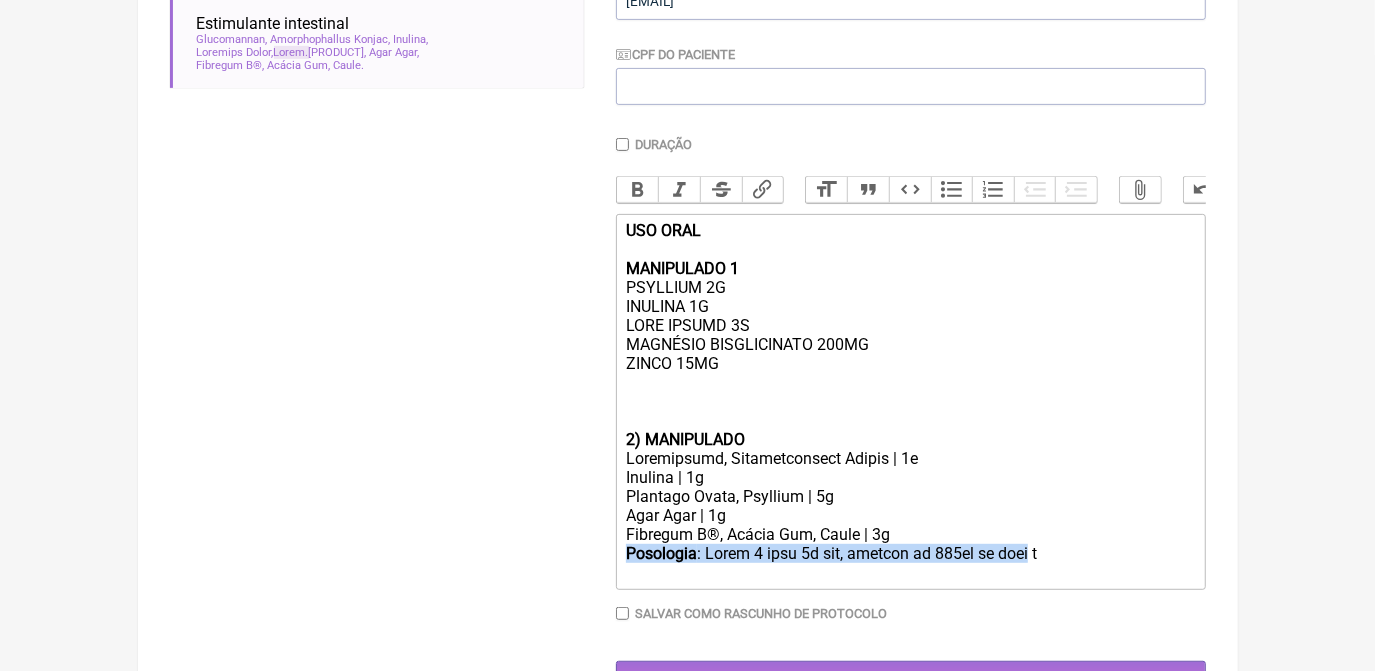 drag, startPoint x: 1040, startPoint y: 580, endPoint x: 616, endPoint y: 583, distance: 424.01062 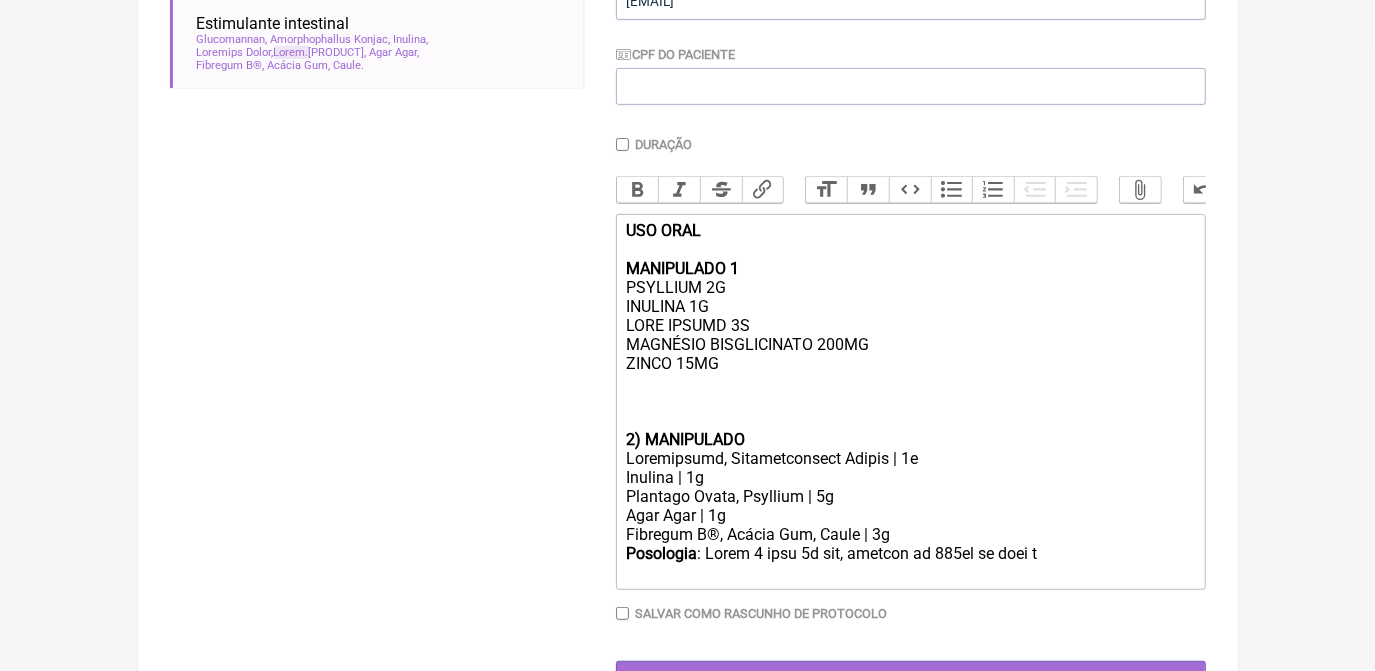 click on "USO ORAL MANIPULADO 1 PSYLLIUM 2G INULINA 1G GOMA ACÁCIA 3G MAGNÉSIO BISGLICINATO 200MG ZINCO 15MG" at bounding box center (910, 325) 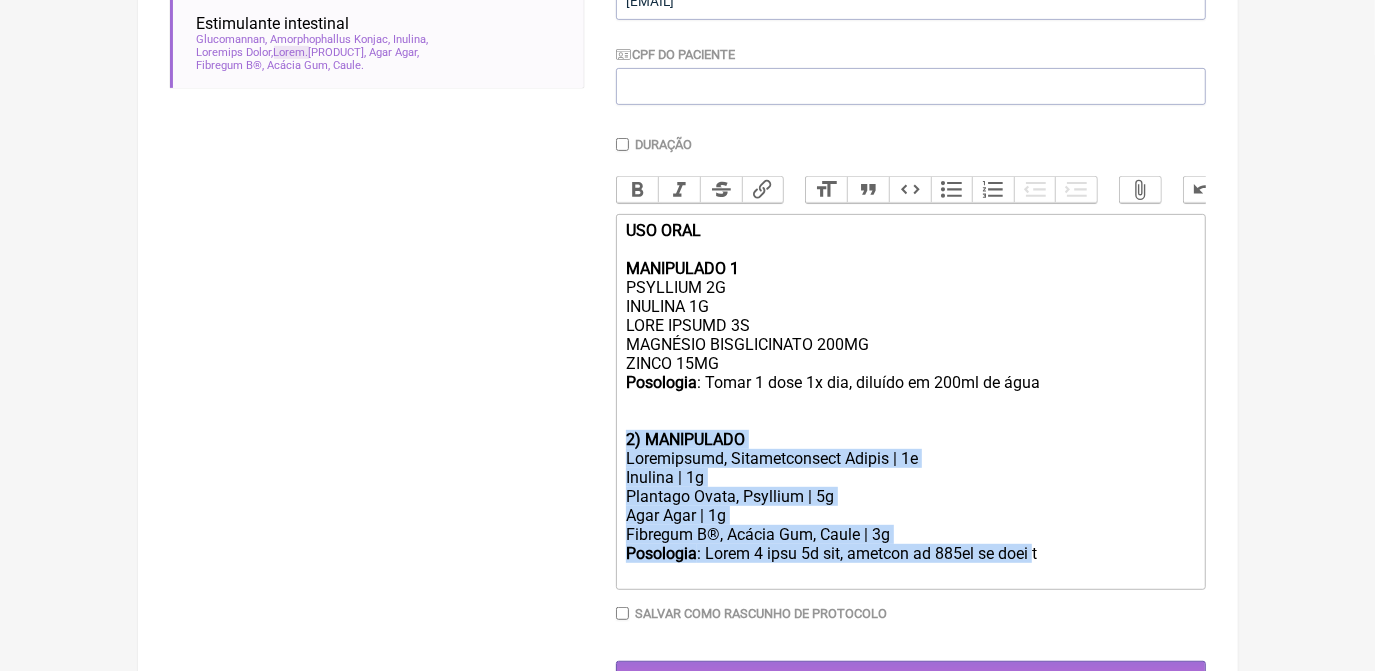 drag, startPoint x: 1047, startPoint y: 577, endPoint x: 611, endPoint y: 460, distance: 451.4255 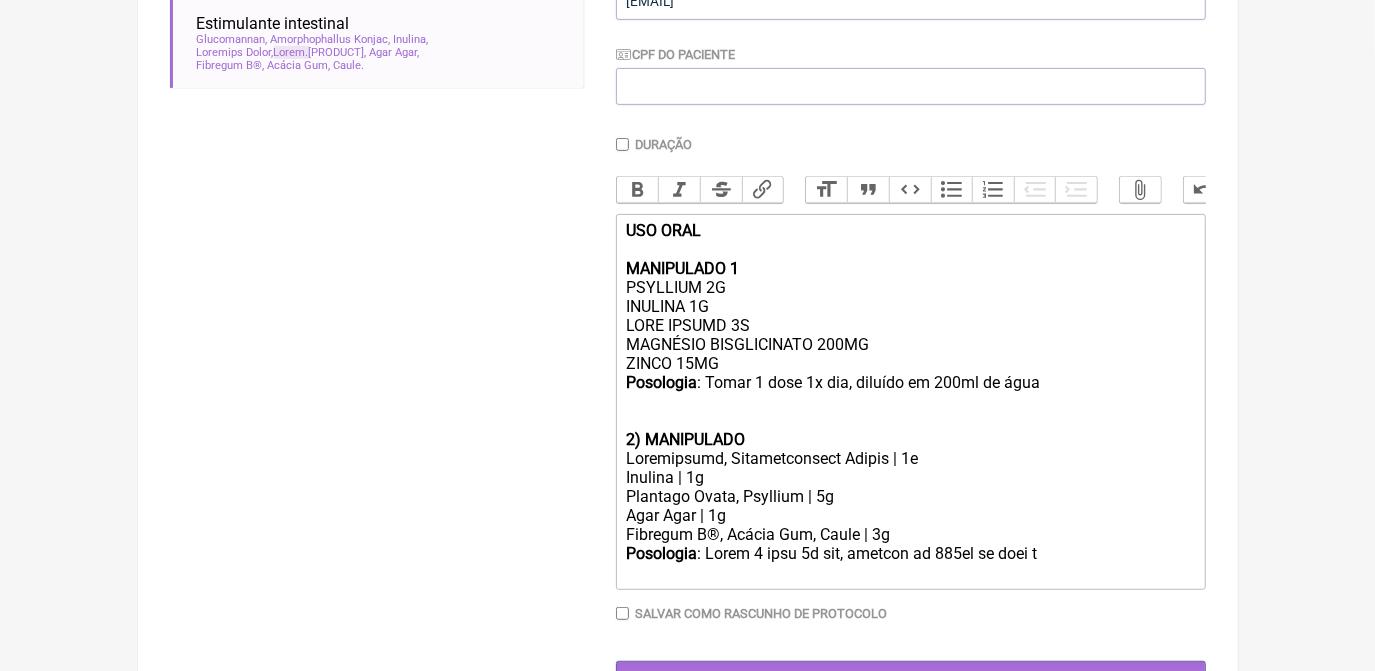scroll, scrollTop: 423, scrollLeft: 0, axis: vertical 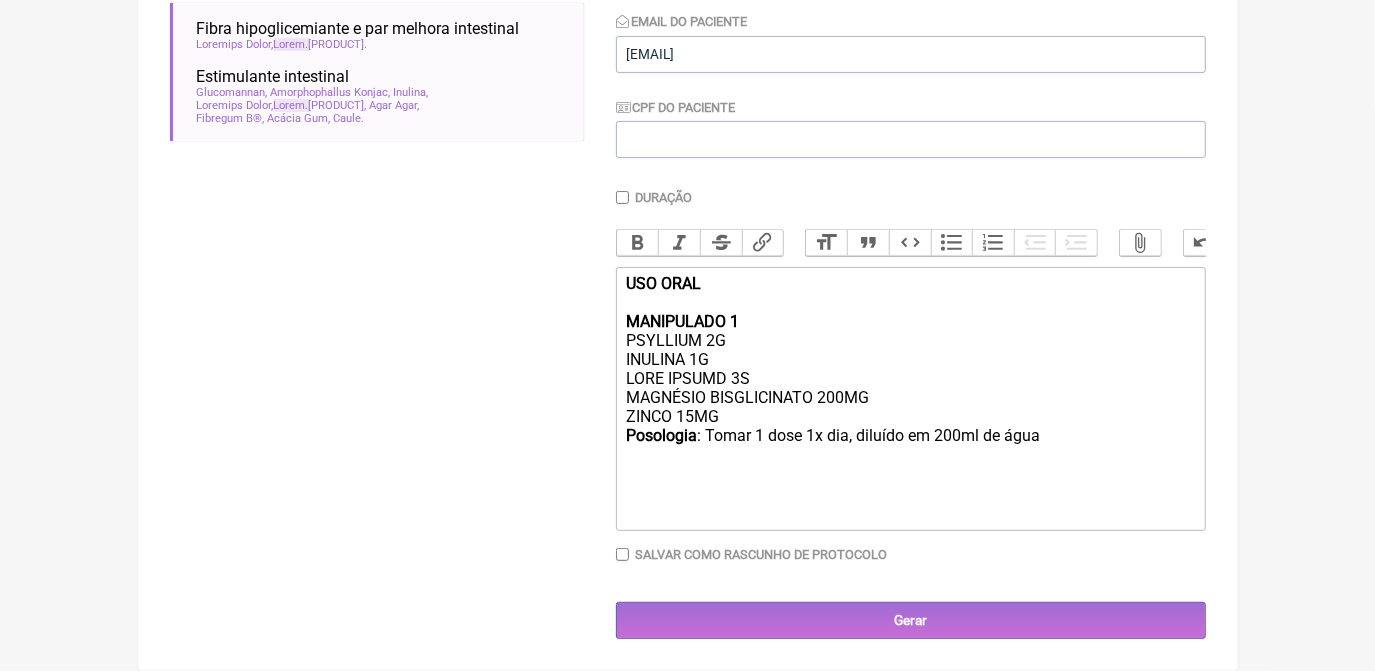 click on "USO ORAL MANIPULADO 1 PSYLLIUM 2G INULINA 1G GOMA ACÁCIA 3G MAGNÉSIO BISGLICINATO 200MG ZINCO 15MG Posologia : Tomar 1 dose 1x dia, diluído em 200ml de água" at bounding box center [910, 378] 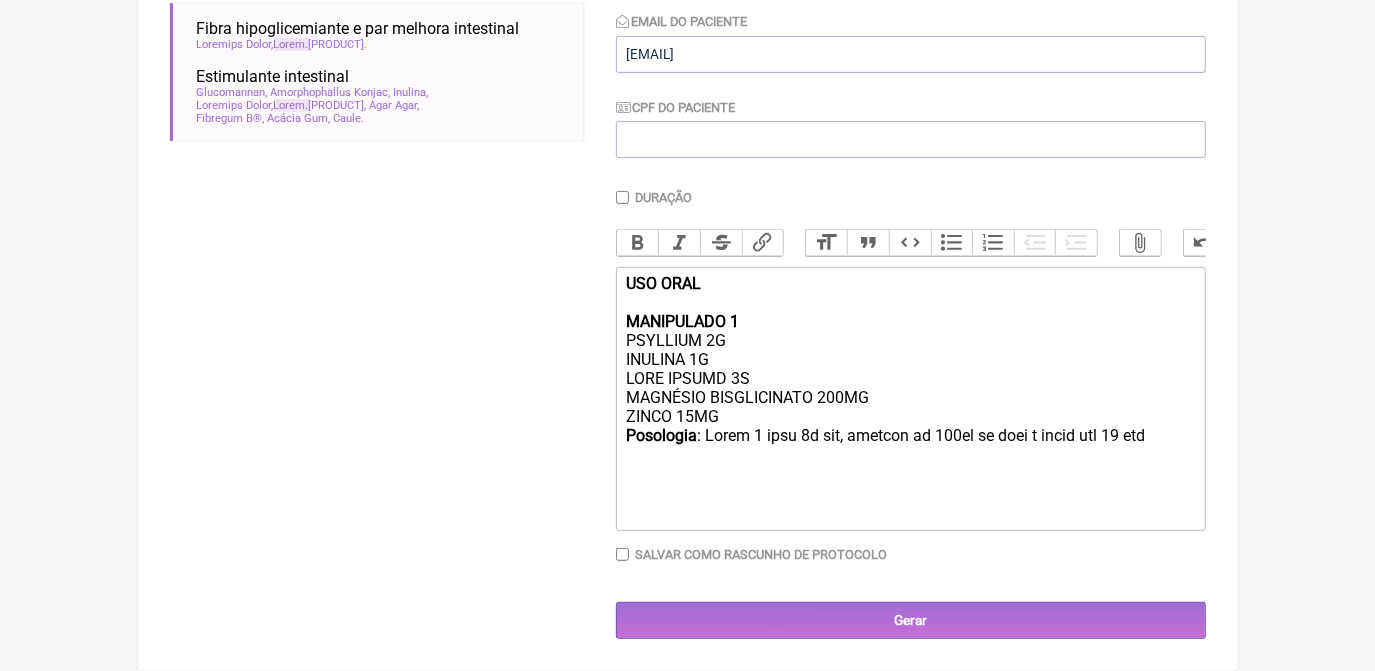 type on "<div><strong>USO ORAL<br><br>MANIPULADO 1</strong><br>[PRODUCT] [QUANTITY]<br>[PRODUCT] [QUANTITY]<br>[PRODUCT] [QUANTITY]<br>[PRODUCT] [QUANTITY]<br>[PRODUCT] [QUANTITY]<br><strong>Posologia</strong>: Tomar 1 dose 1x dia, diluído em 200ml de água a noite por 30 dias<br><br><br></div><div>ㅤ<br><br></div>" 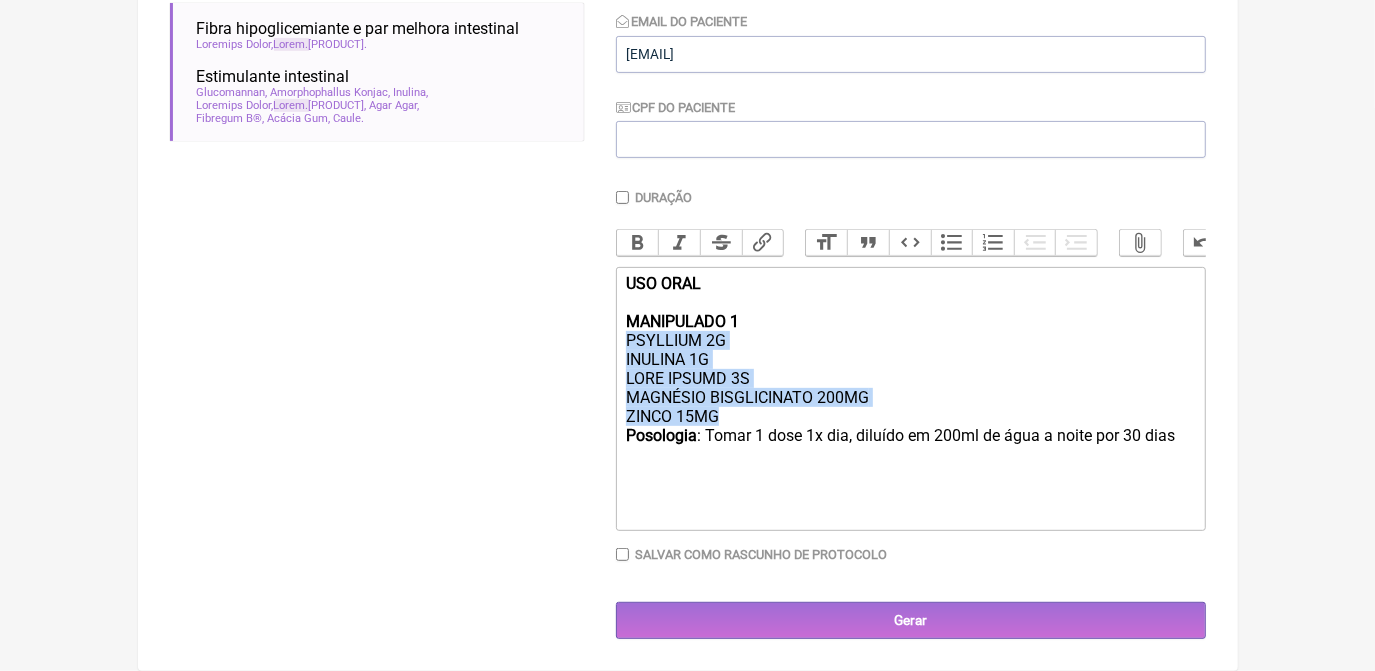 drag, startPoint x: 627, startPoint y: 336, endPoint x: 744, endPoint y: 413, distance: 140.06427 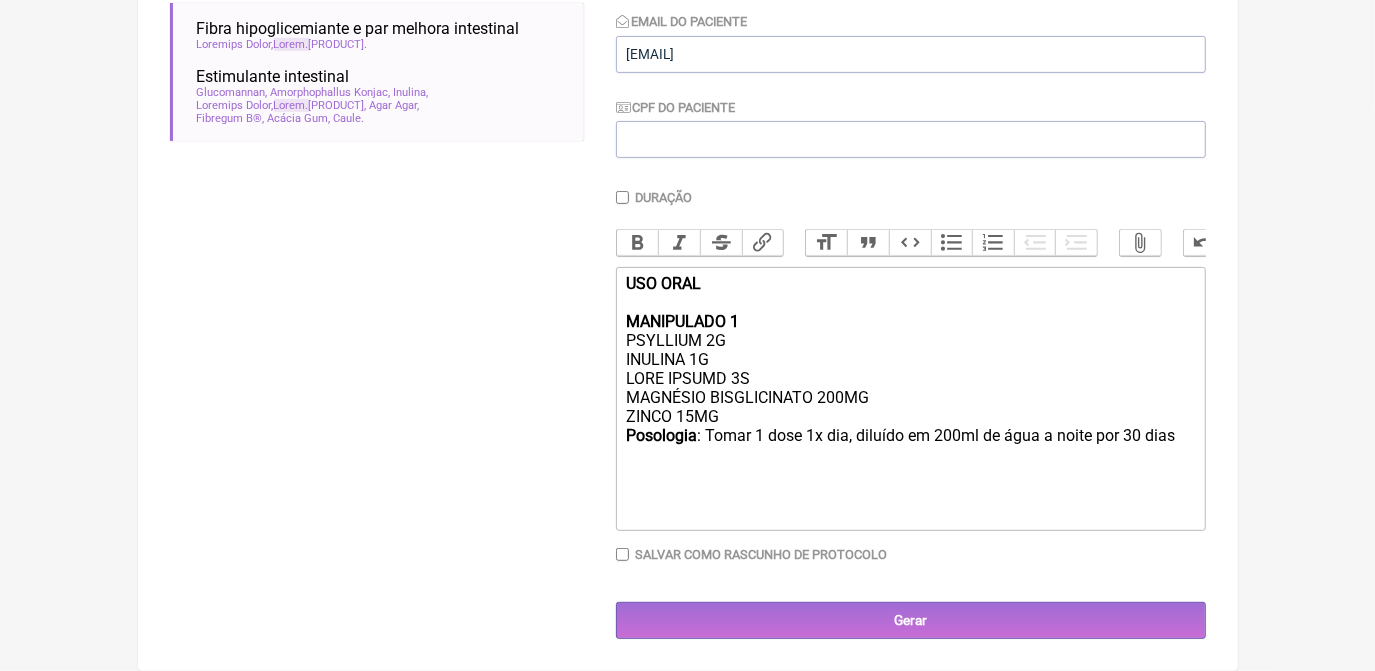 click on "ㅤ" at bounding box center [910, 503] 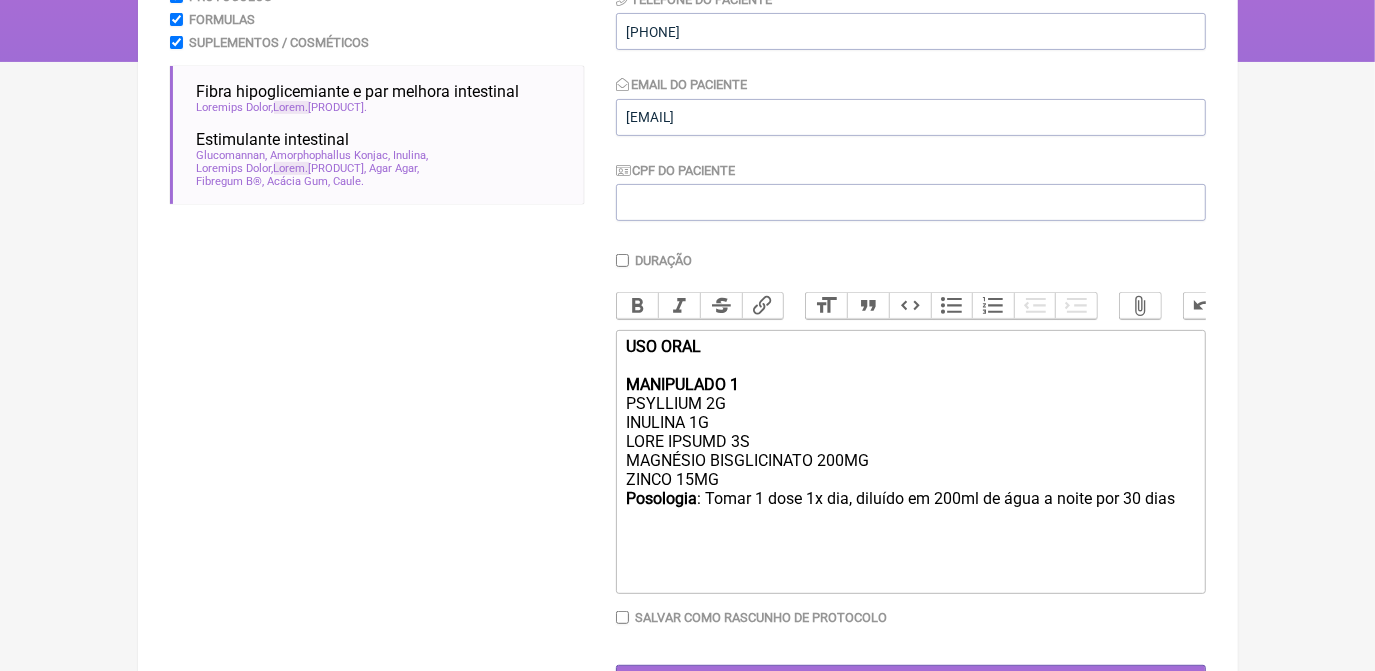 scroll, scrollTop: 423, scrollLeft: 0, axis: vertical 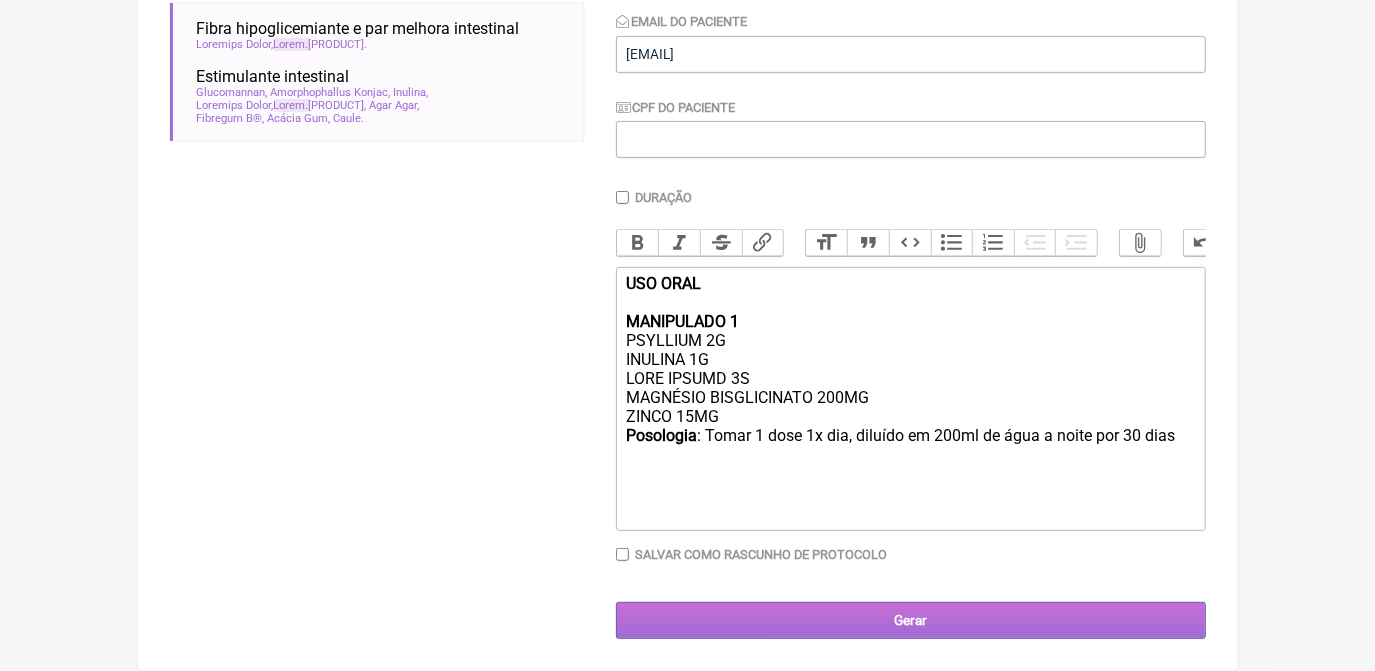 click on "Gerar" at bounding box center (911, 620) 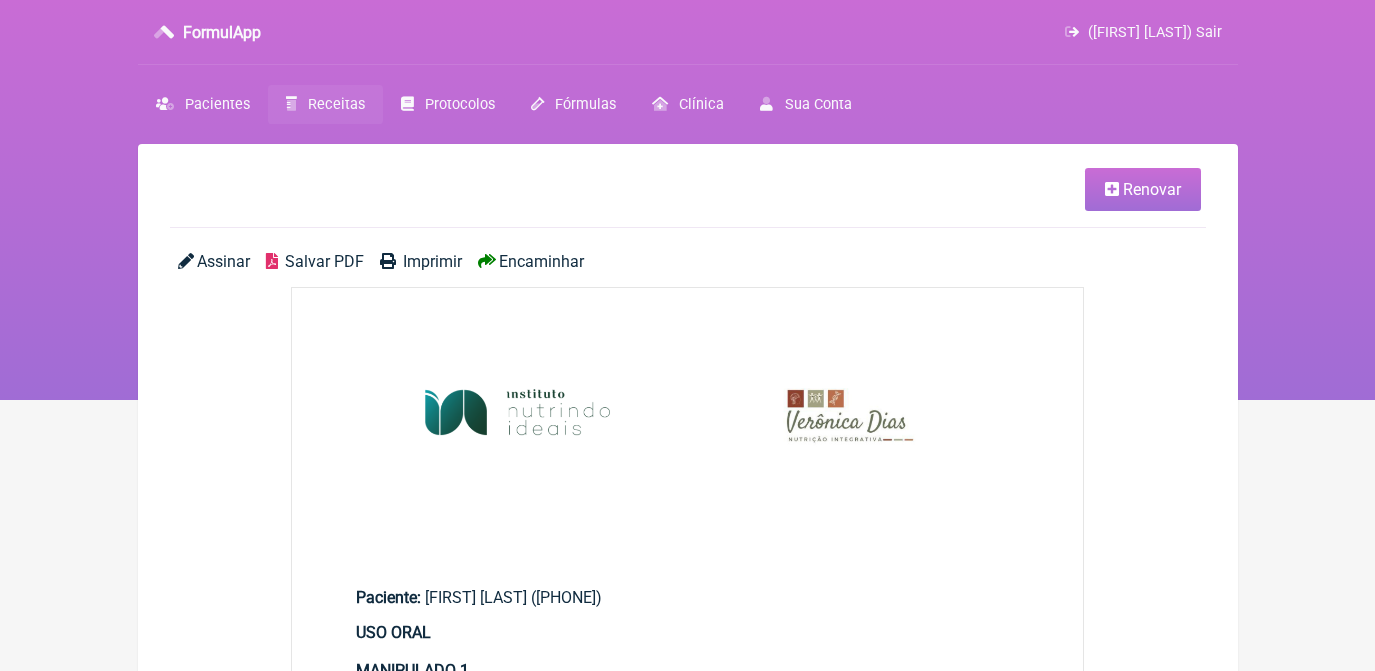 scroll, scrollTop: 0, scrollLeft: 0, axis: both 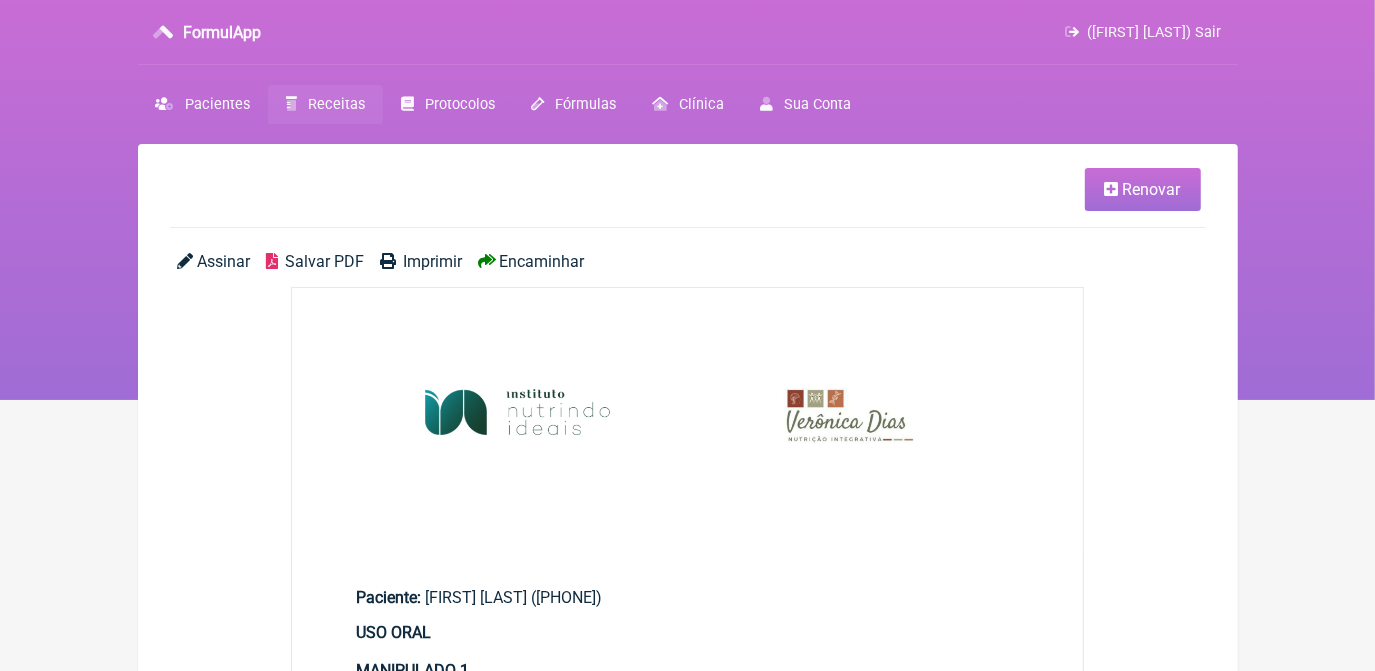 click on "Salvar PDF" at bounding box center [324, 261] 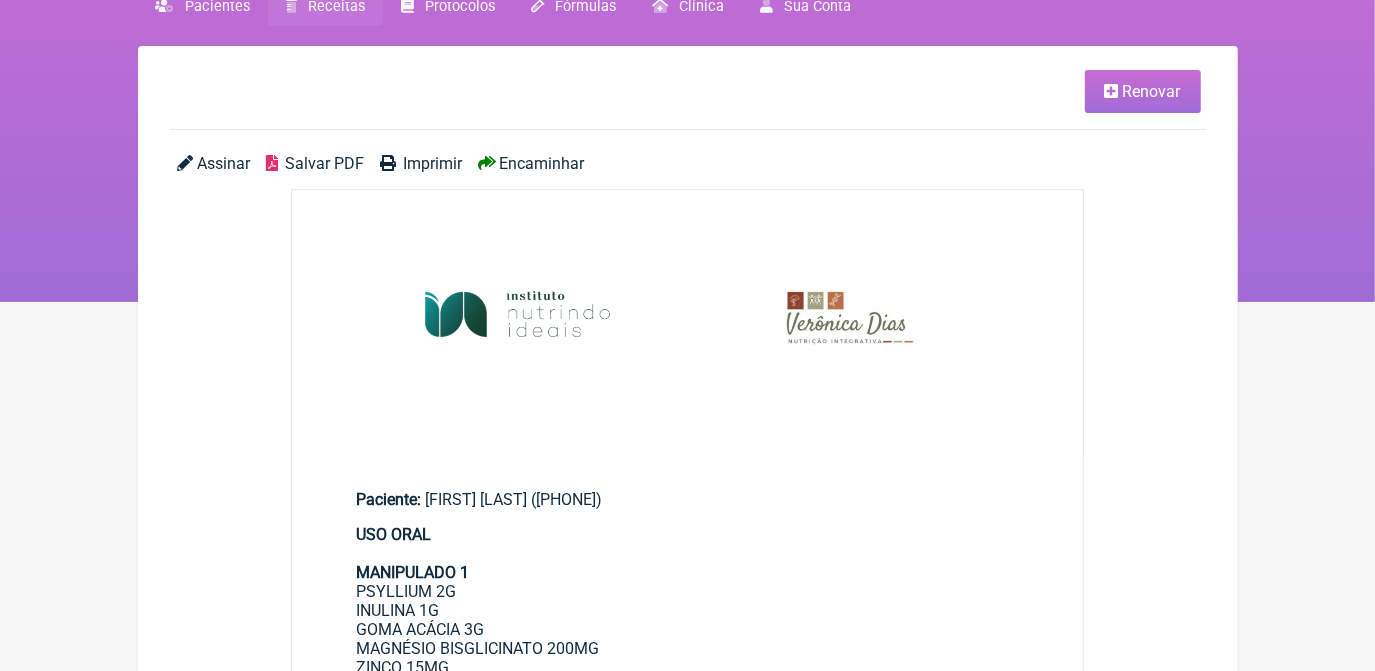 scroll, scrollTop: 90, scrollLeft: 0, axis: vertical 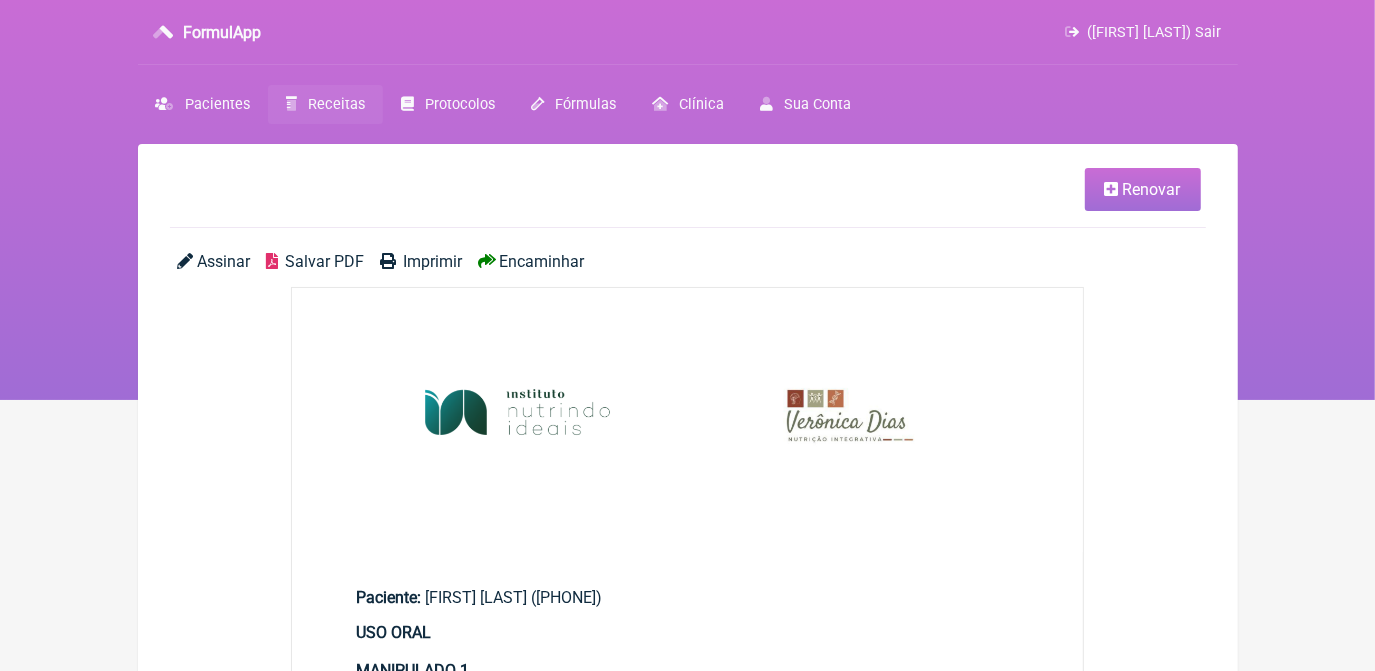 click on "Receitas" at bounding box center [325, 104] 